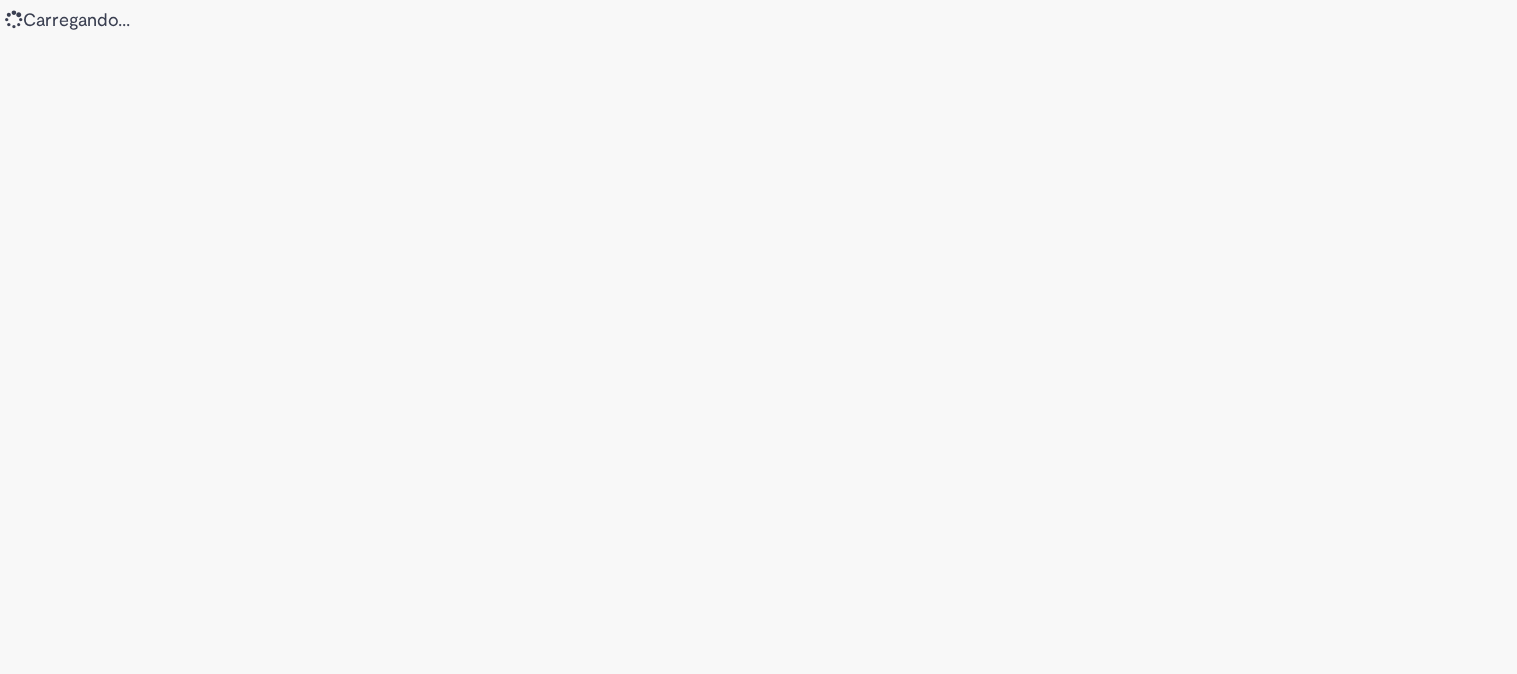 scroll, scrollTop: 0, scrollLeft: 0, axis: both 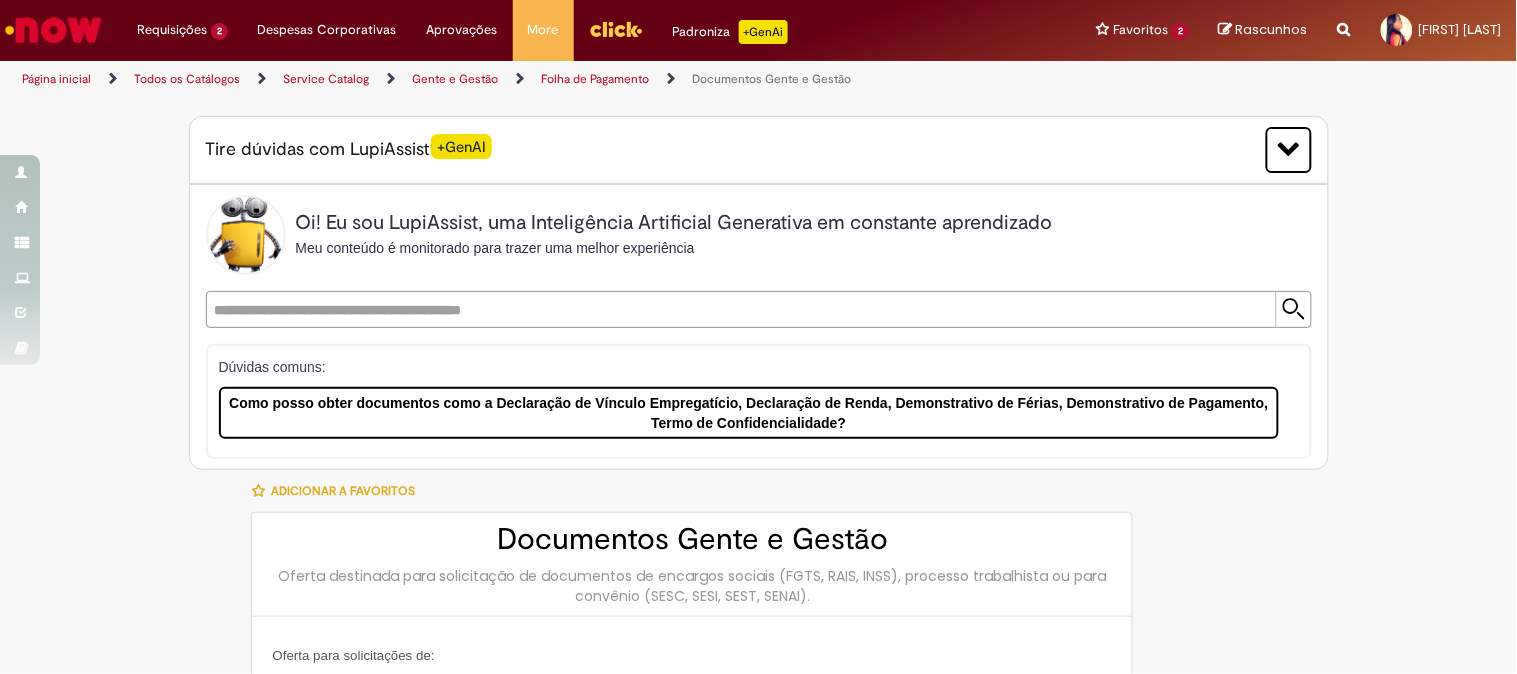 type on "********" 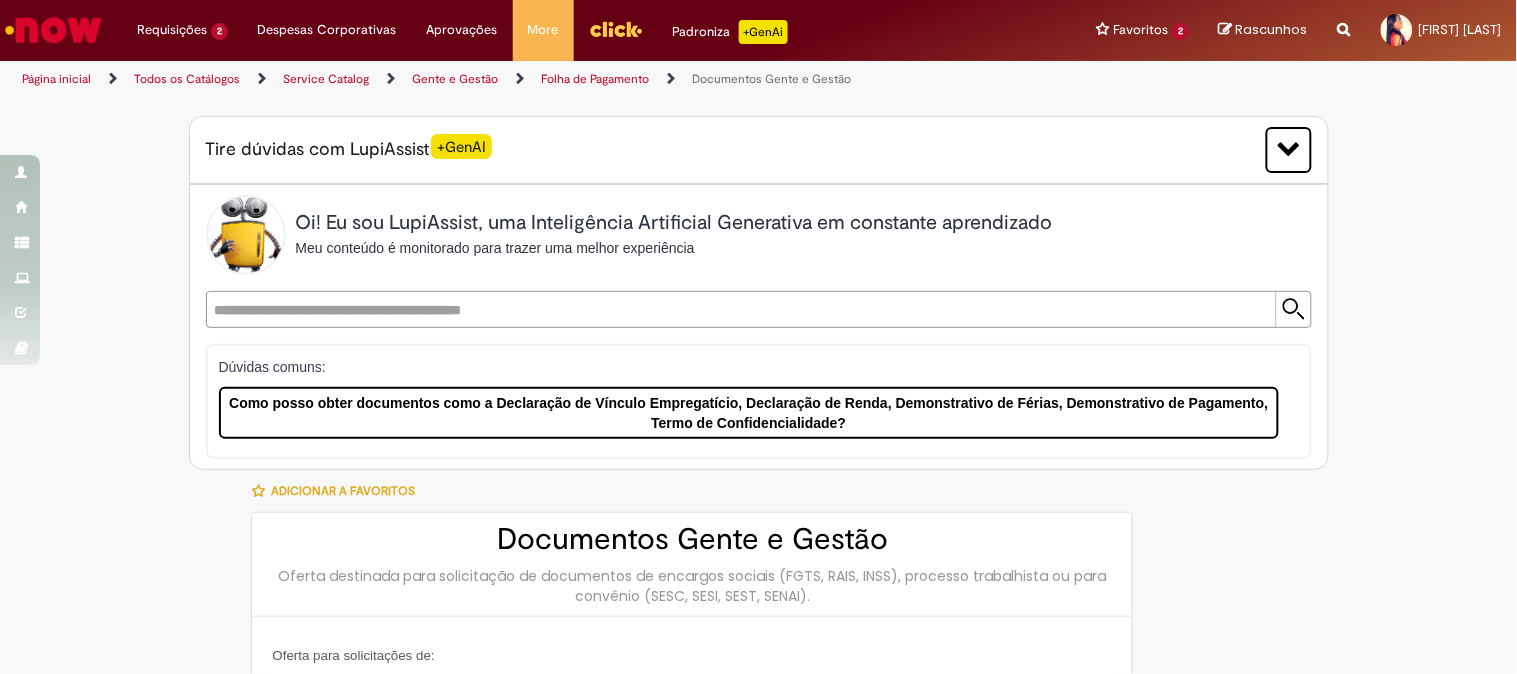 type on "**********" 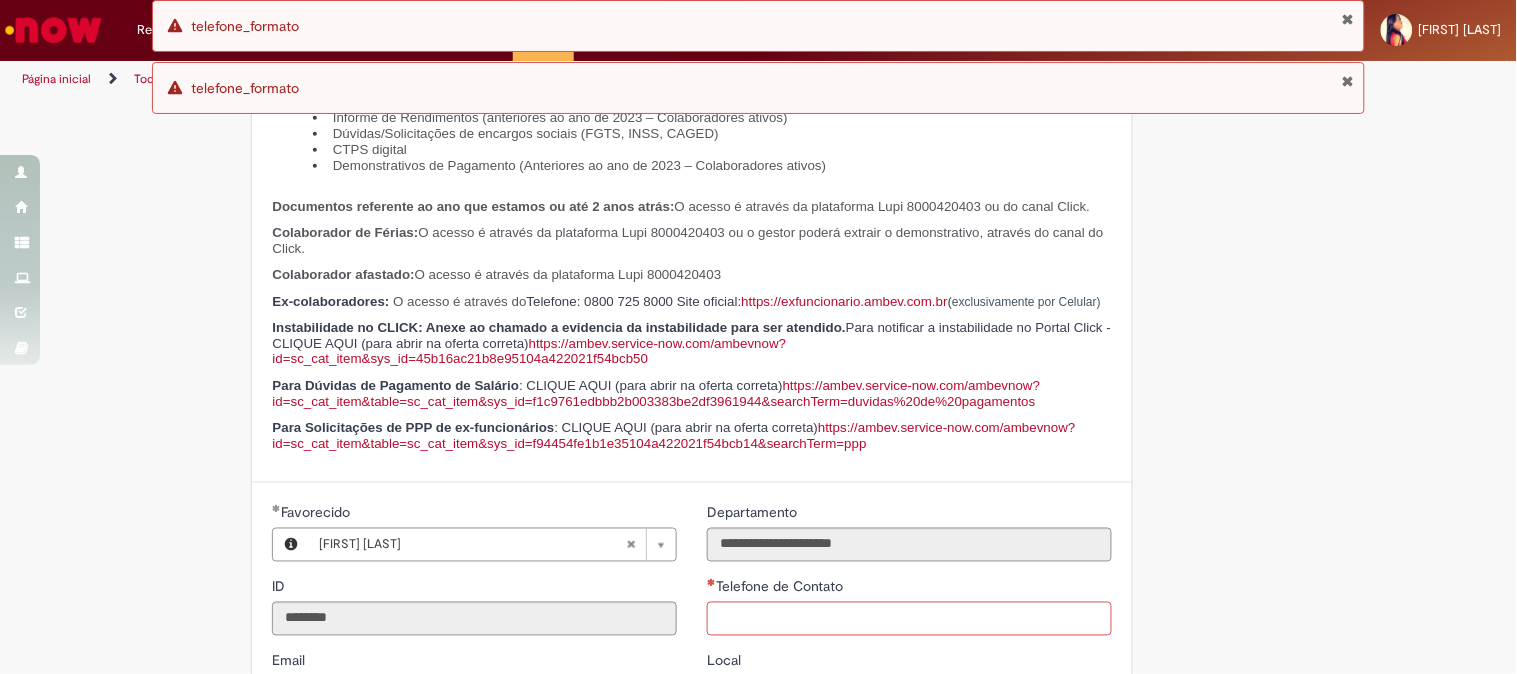 scroll, scrollTop: 1063, scrollLeft: 0, axis: vertical 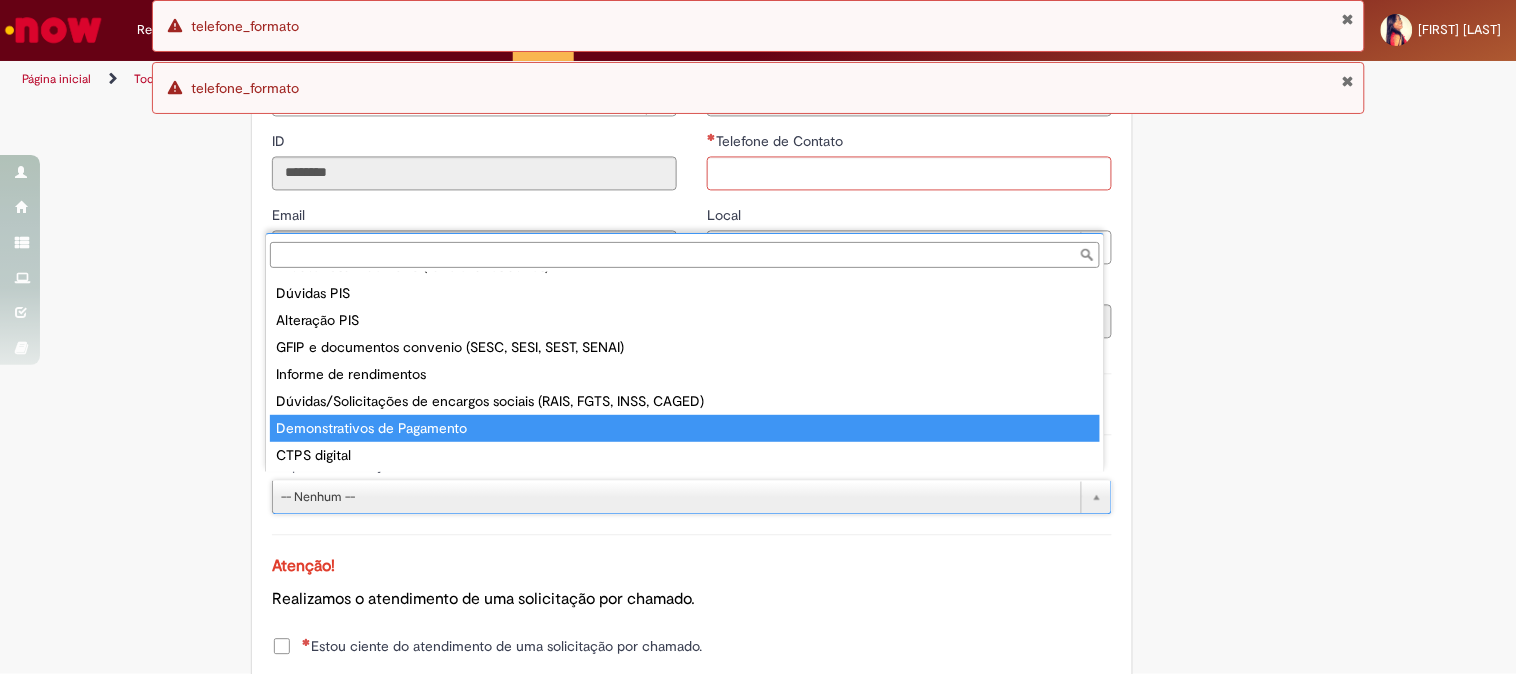 type on "**********" 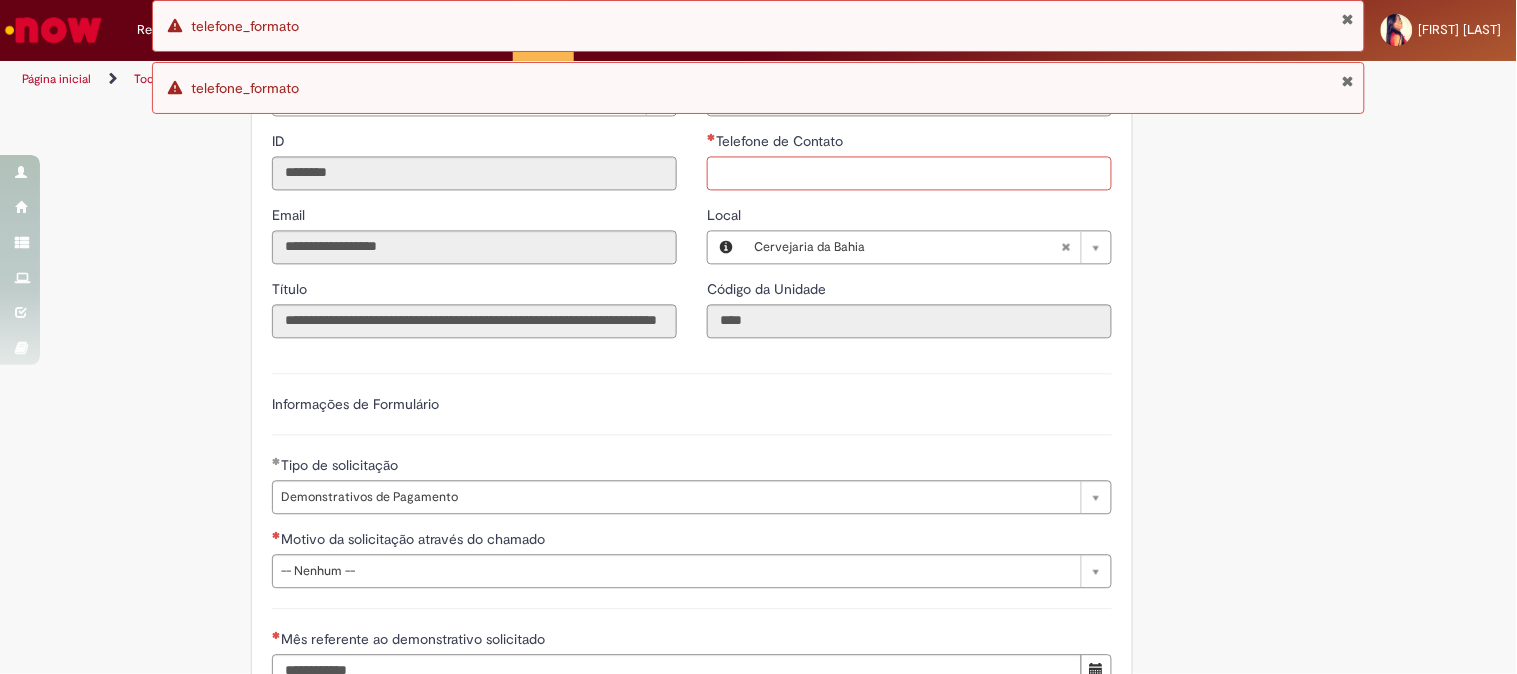 click on "Telefone de Contato" at bounding box center [909, 174] 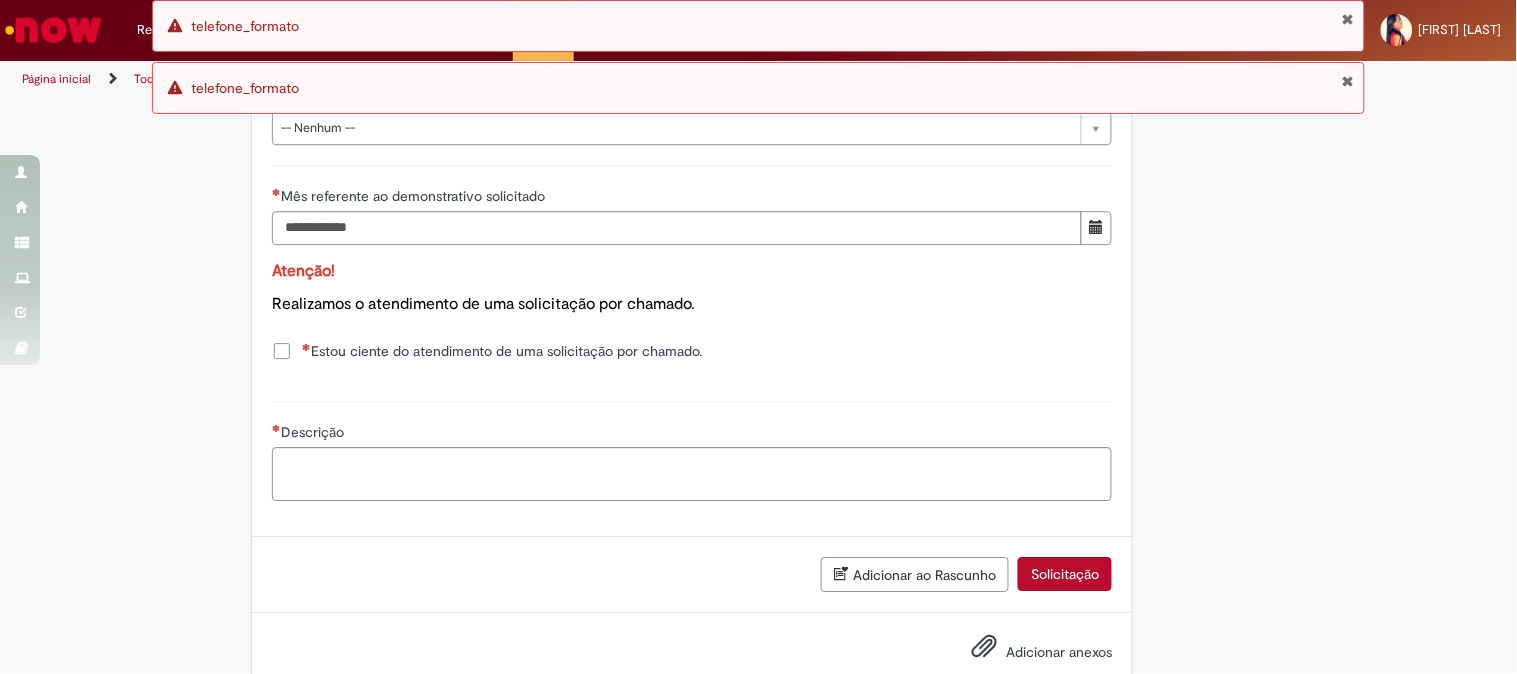 scroll, scrollTop: 1285, scrollLeft: 0, axis: vertical 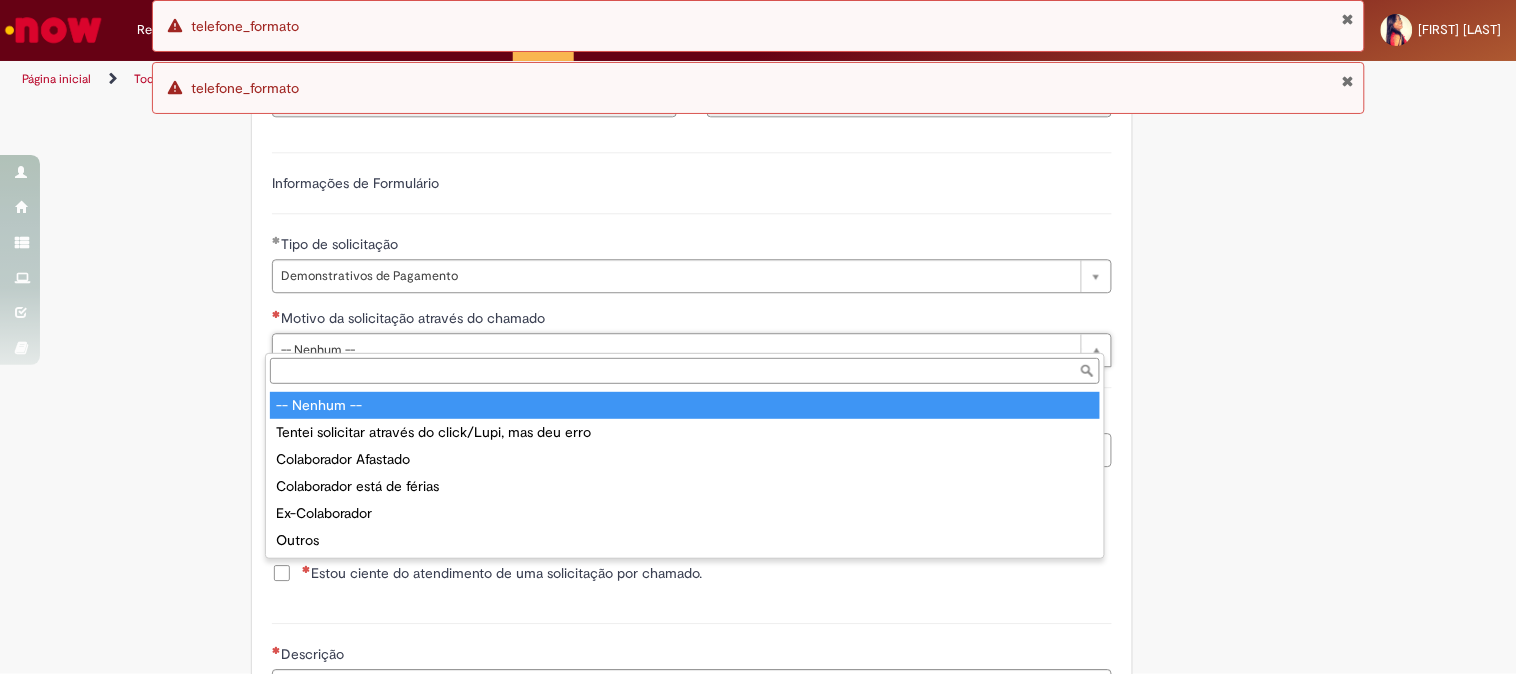 type on "**********" 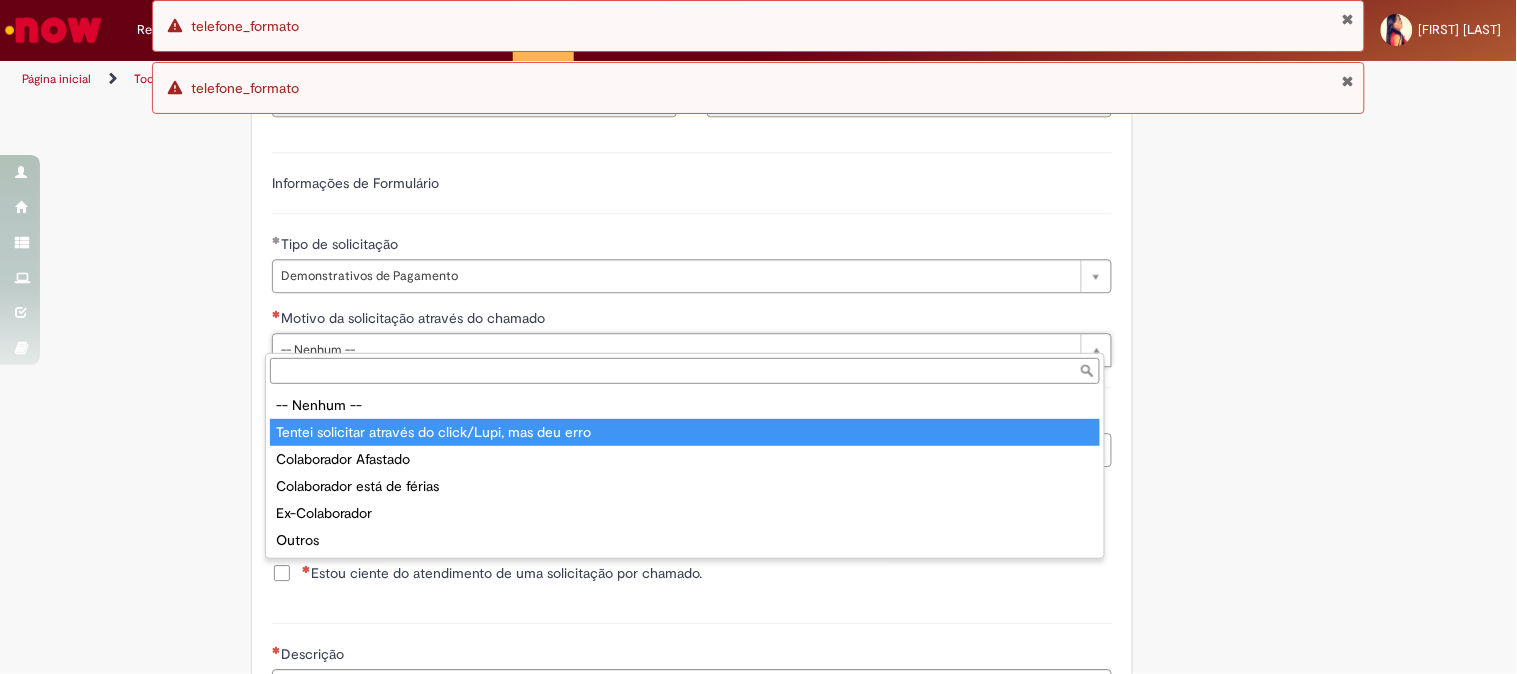 type on "**********" 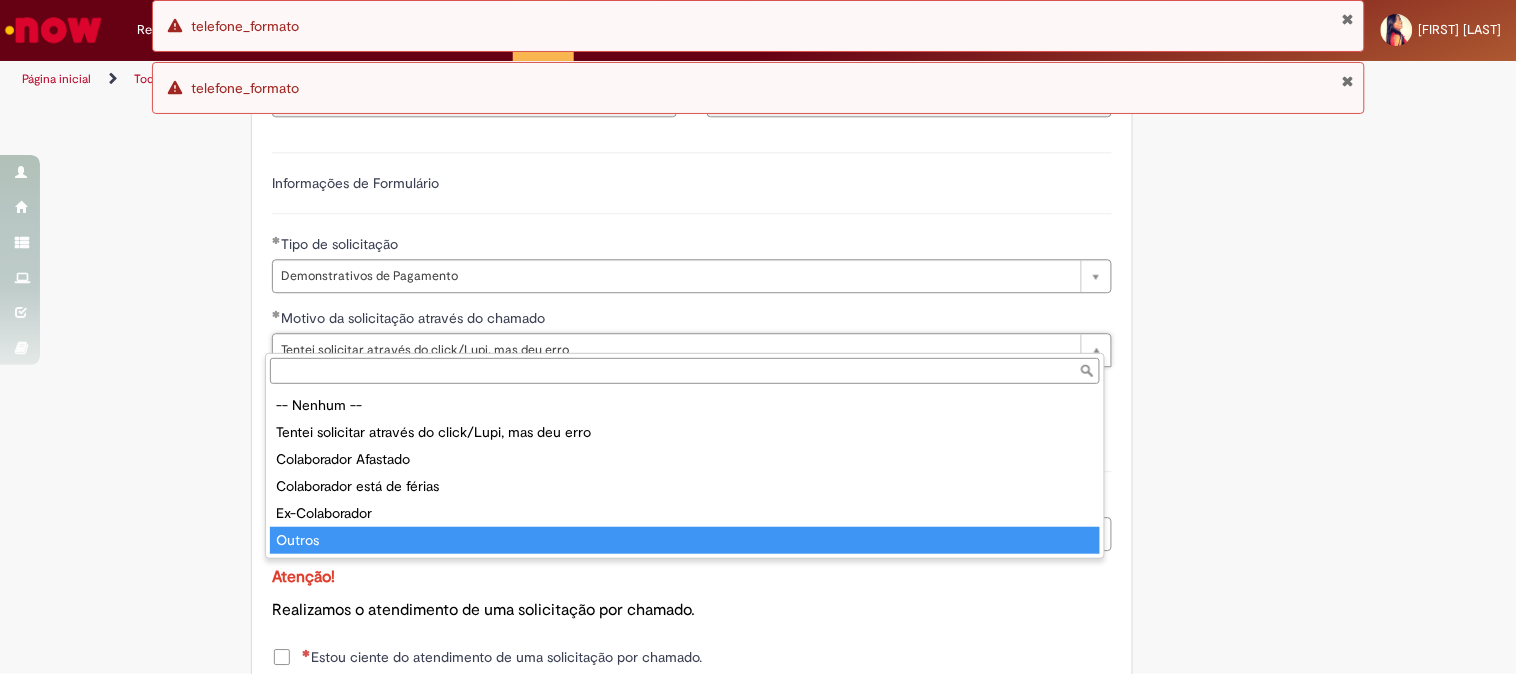 type on "******" 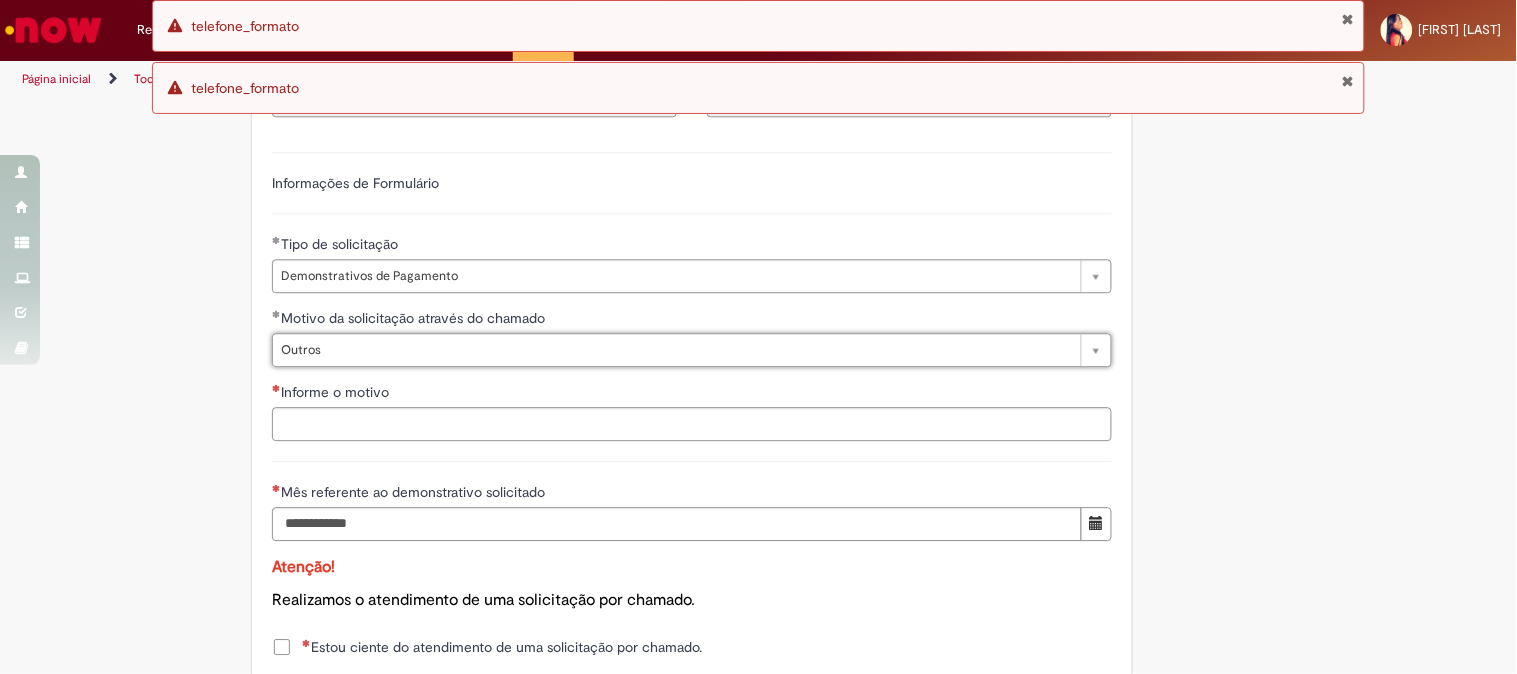 scroll, scrollTop: 0, scrollLeft: 42, axis: horizontal 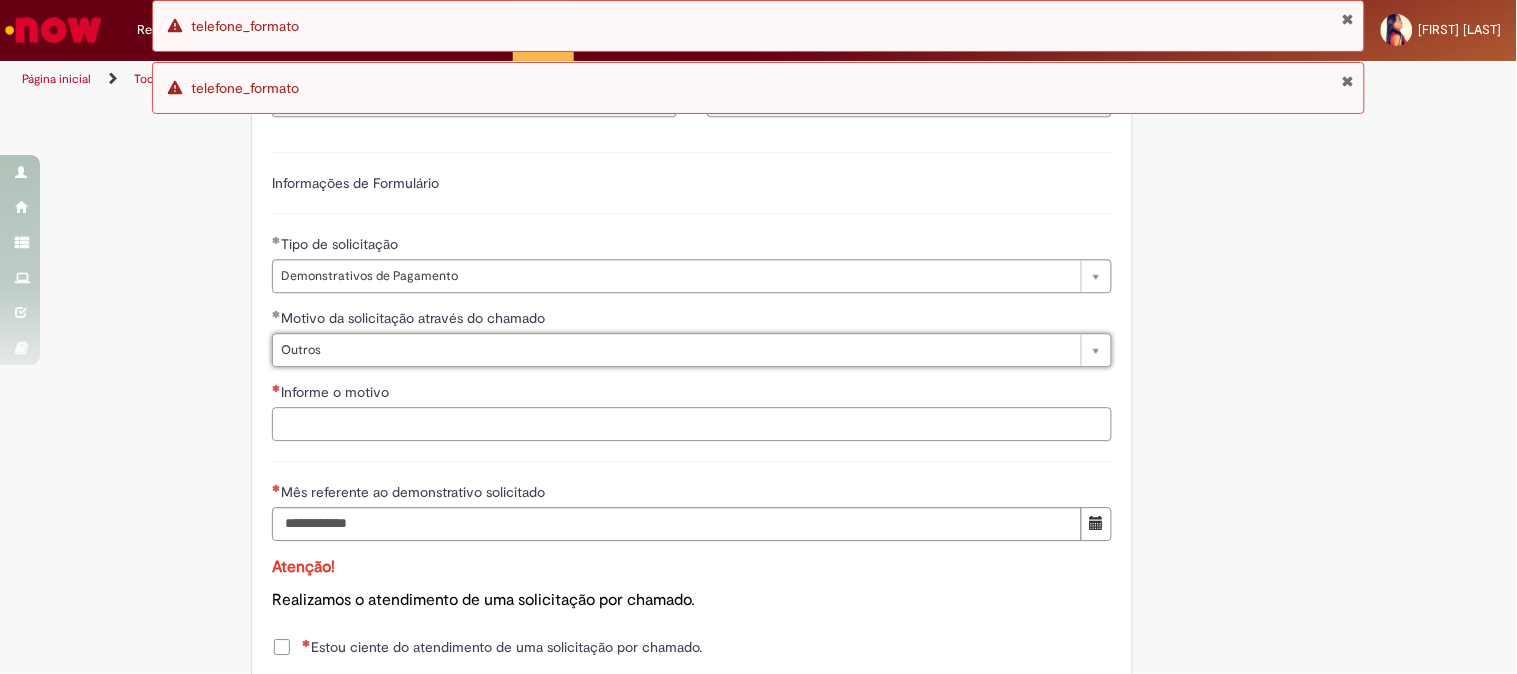 click on "Informe o motivo" at bounding box center [692, 424] 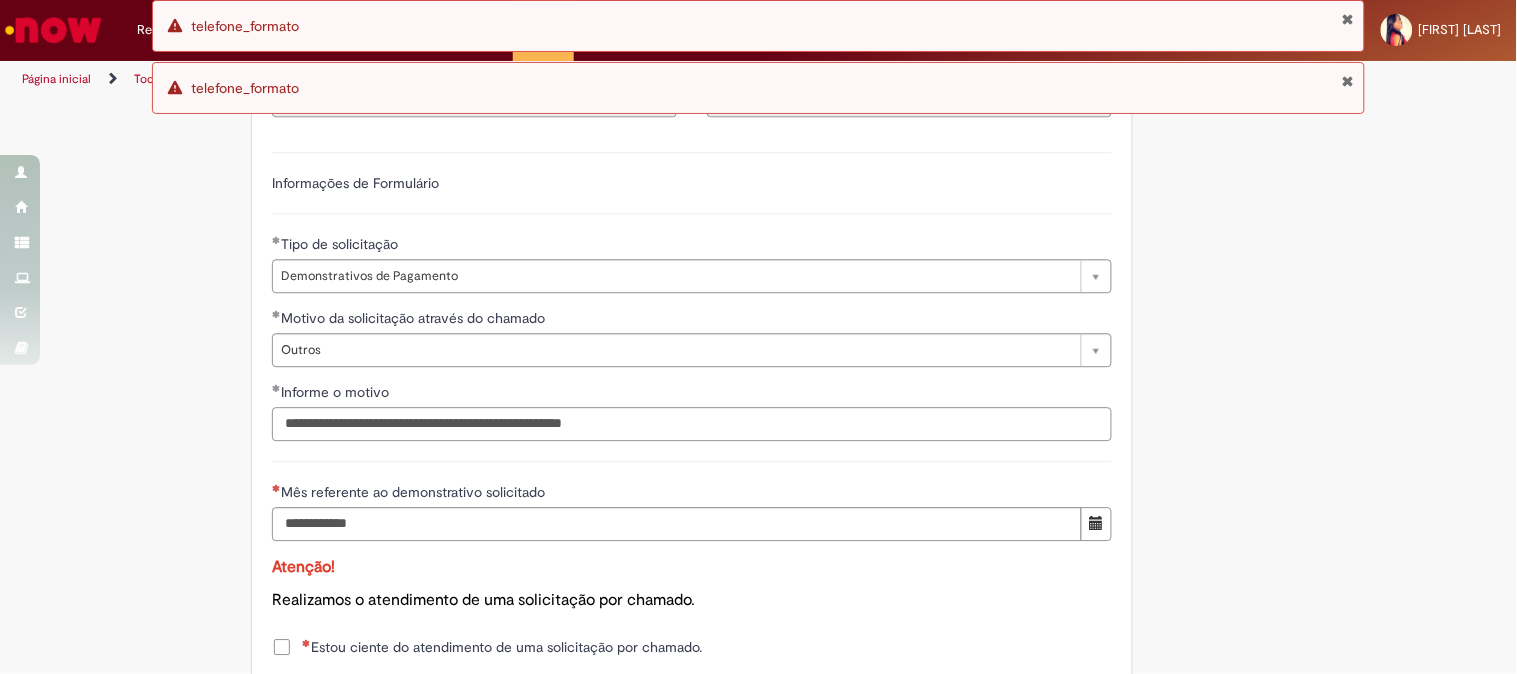 scroll, scrollTop: 1507, scrollLeft: 0, axis: vertical 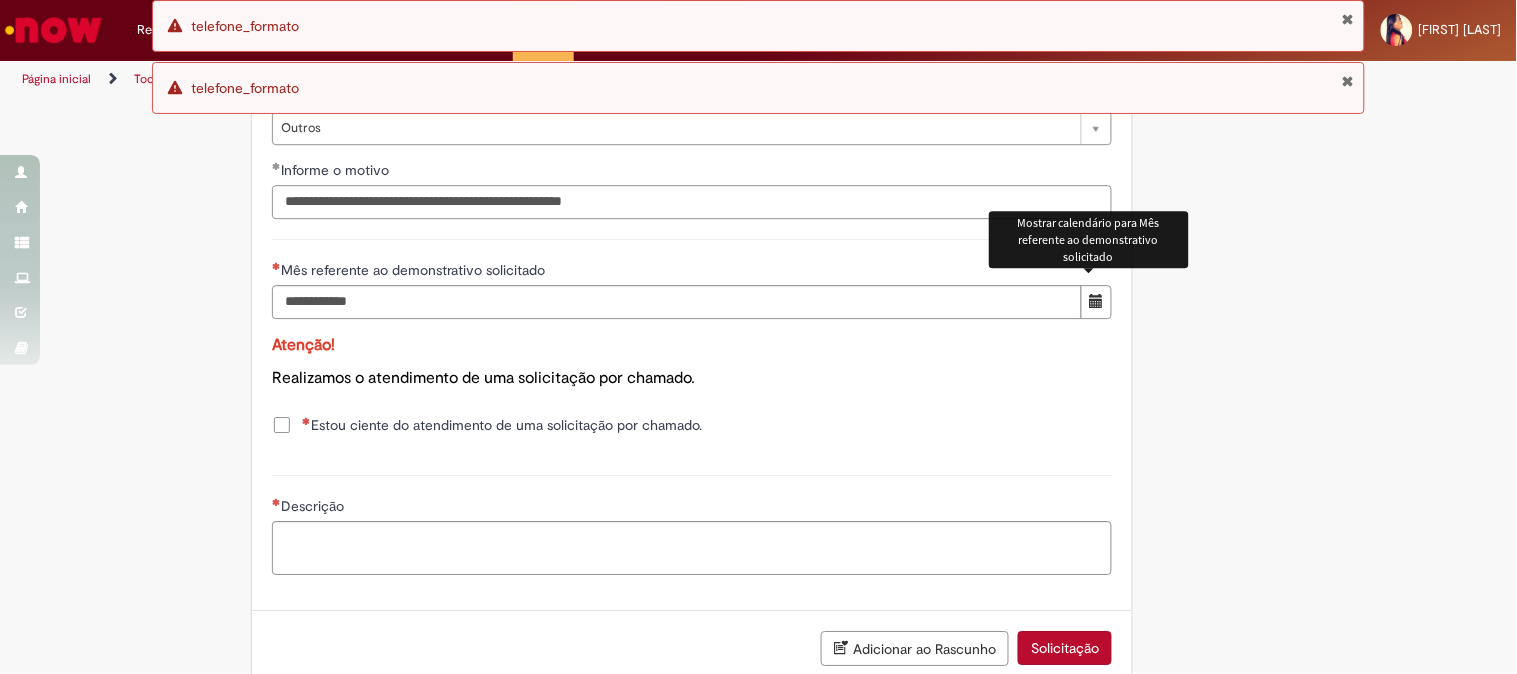 type on "**********" 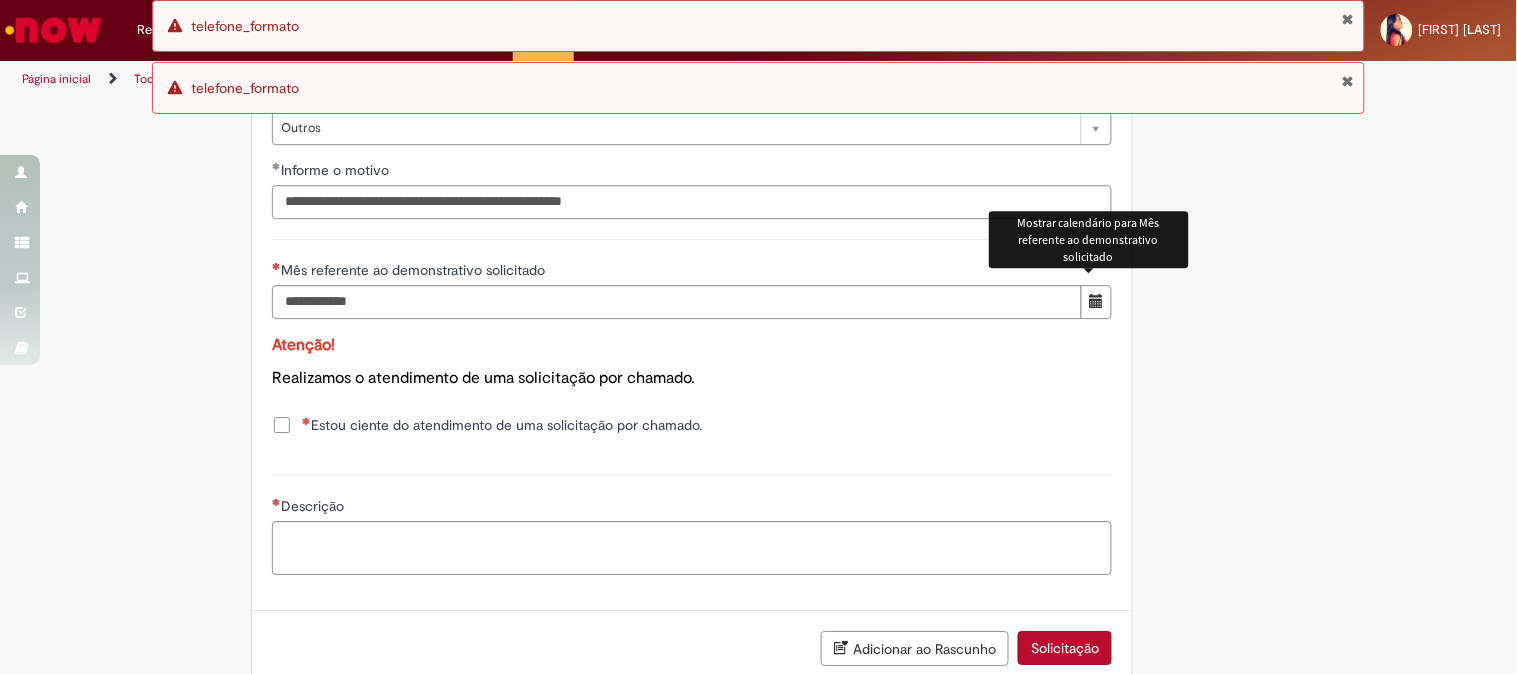 click at bounding box center [1097, 301] 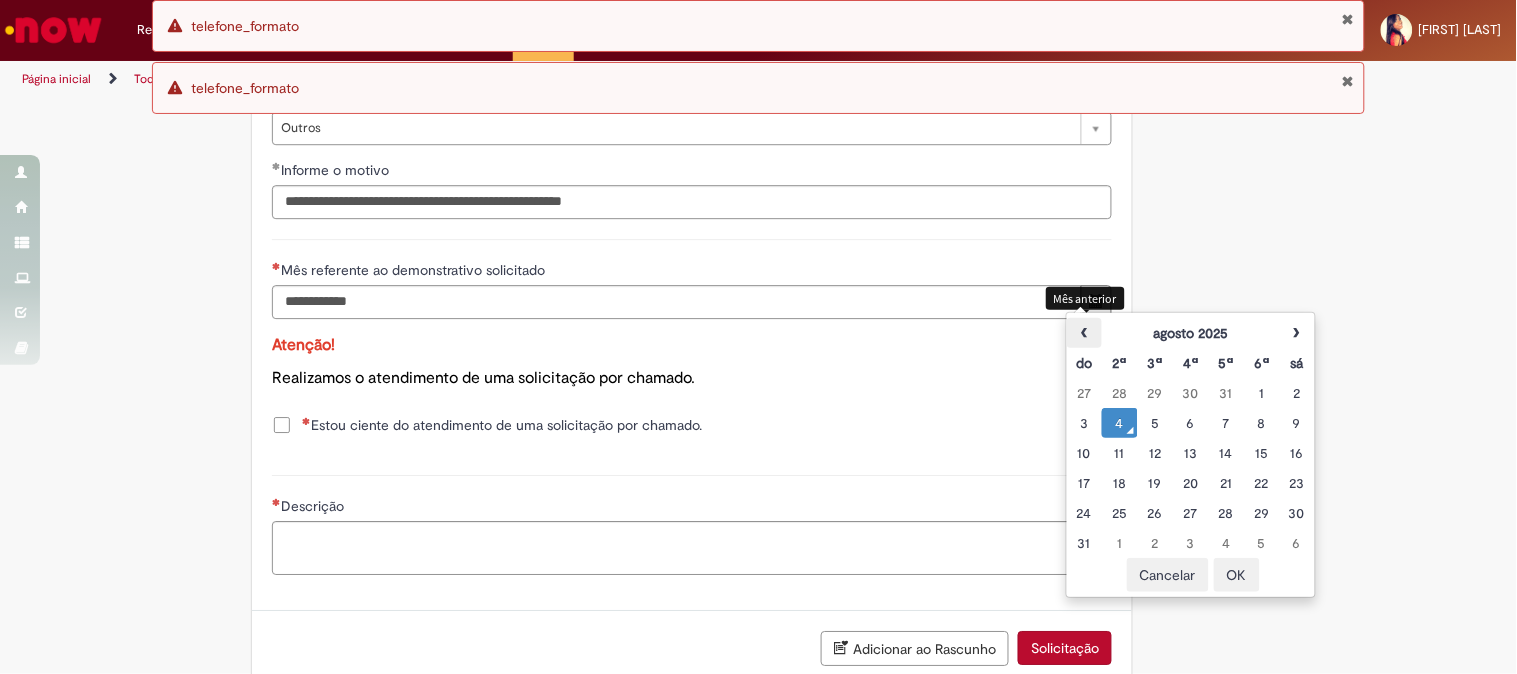 click on "‹" at bounding box center [1084, 333] 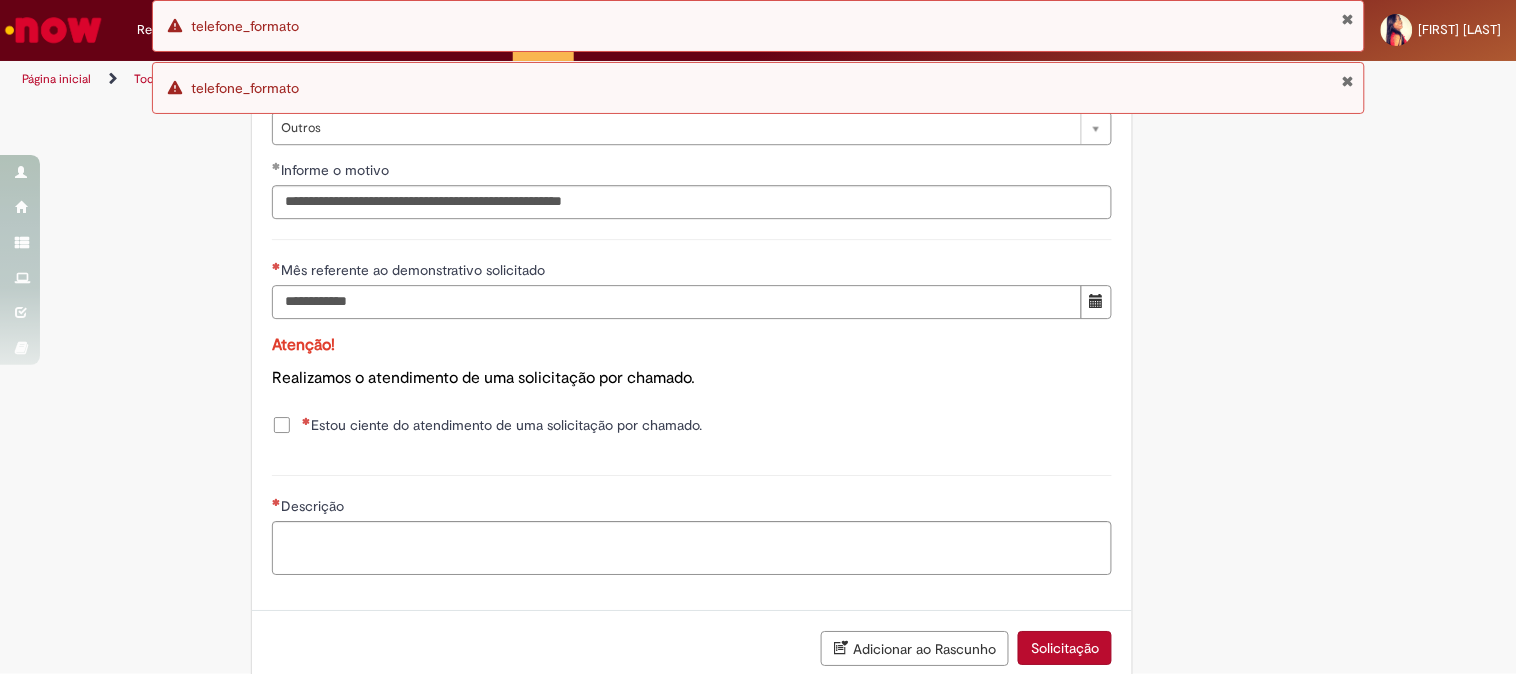 click on "Mês referente ao demonstrativo solicitado" at bounding box center (677, 302) 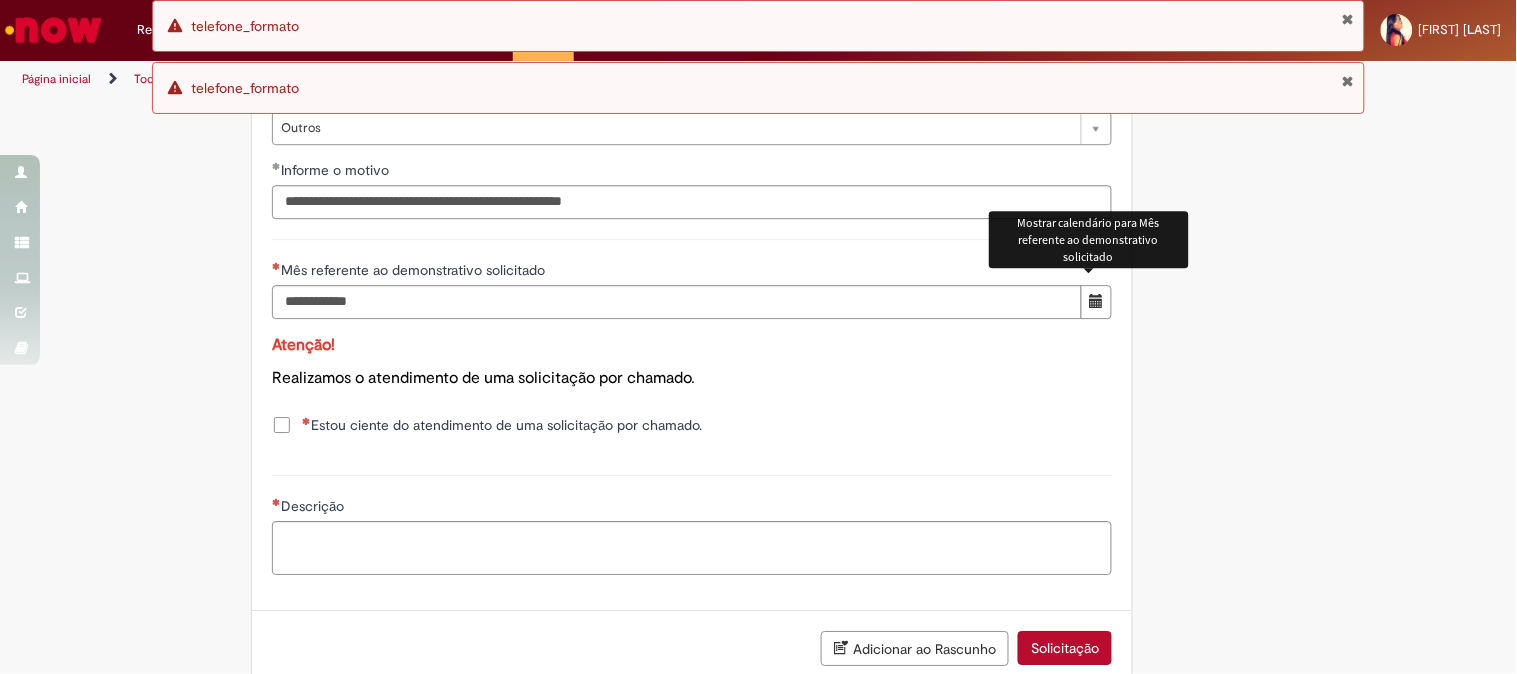 click at bounding box center (1097, 301) 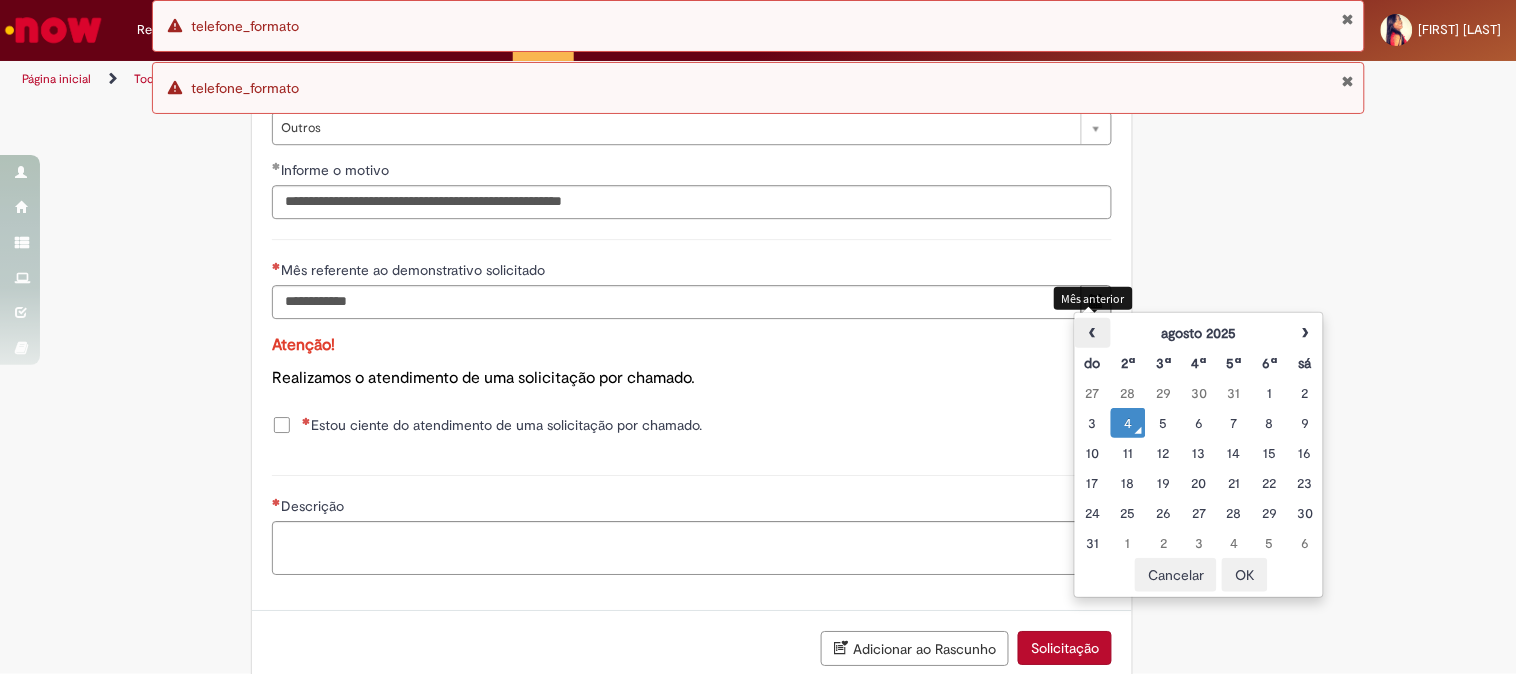 click on "‹" at bounding box center (1092, 333) 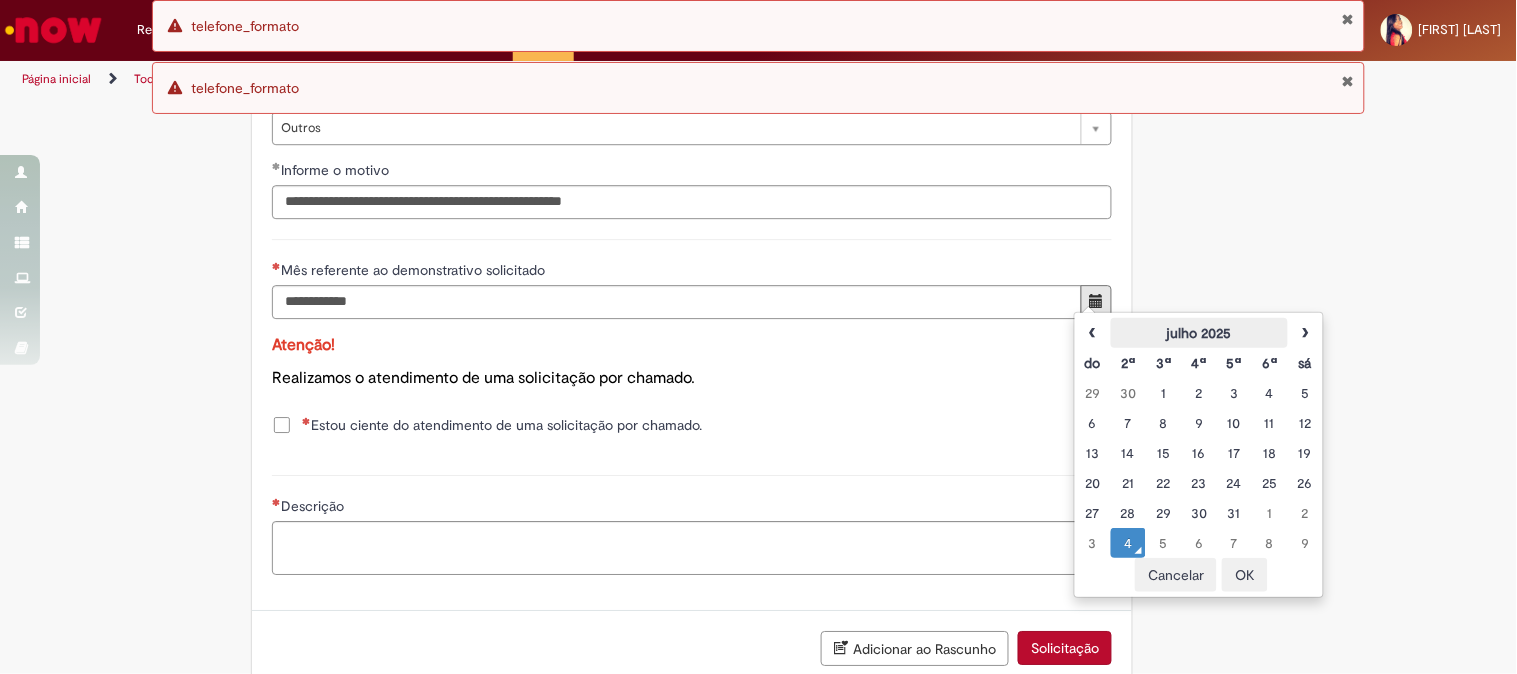 click on "julho 2025" at bounding box center (1199, 333) 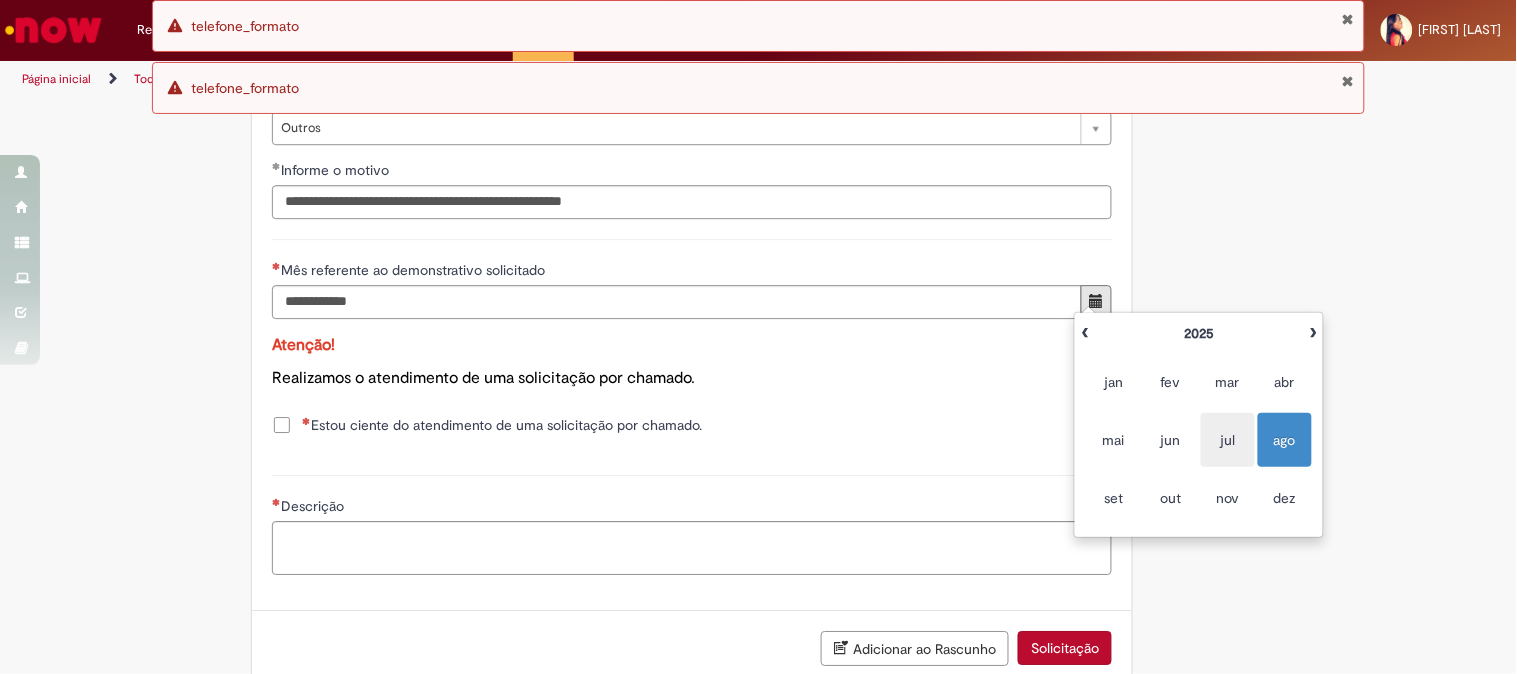 click on "jul" at bounding box center (1228, 440) 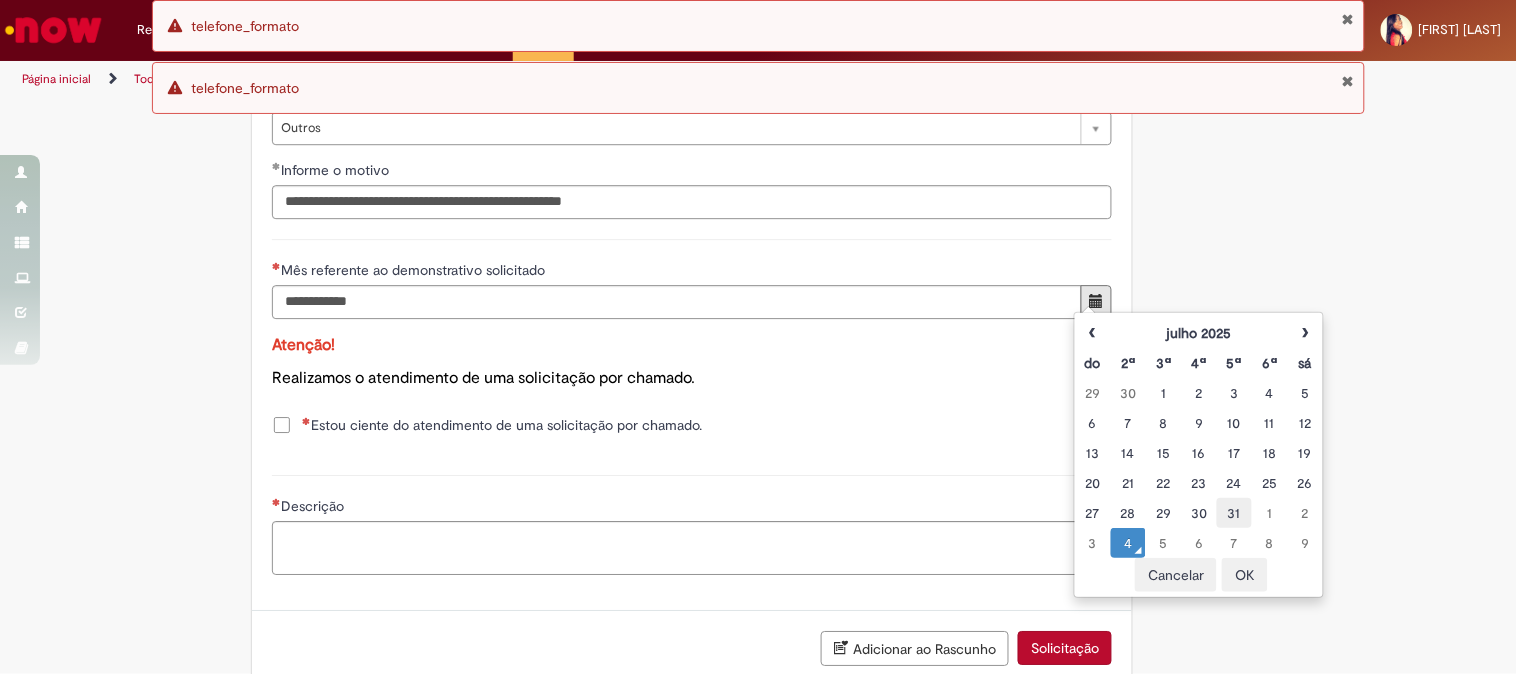 click on "31" at bounding box center [1234, 513] 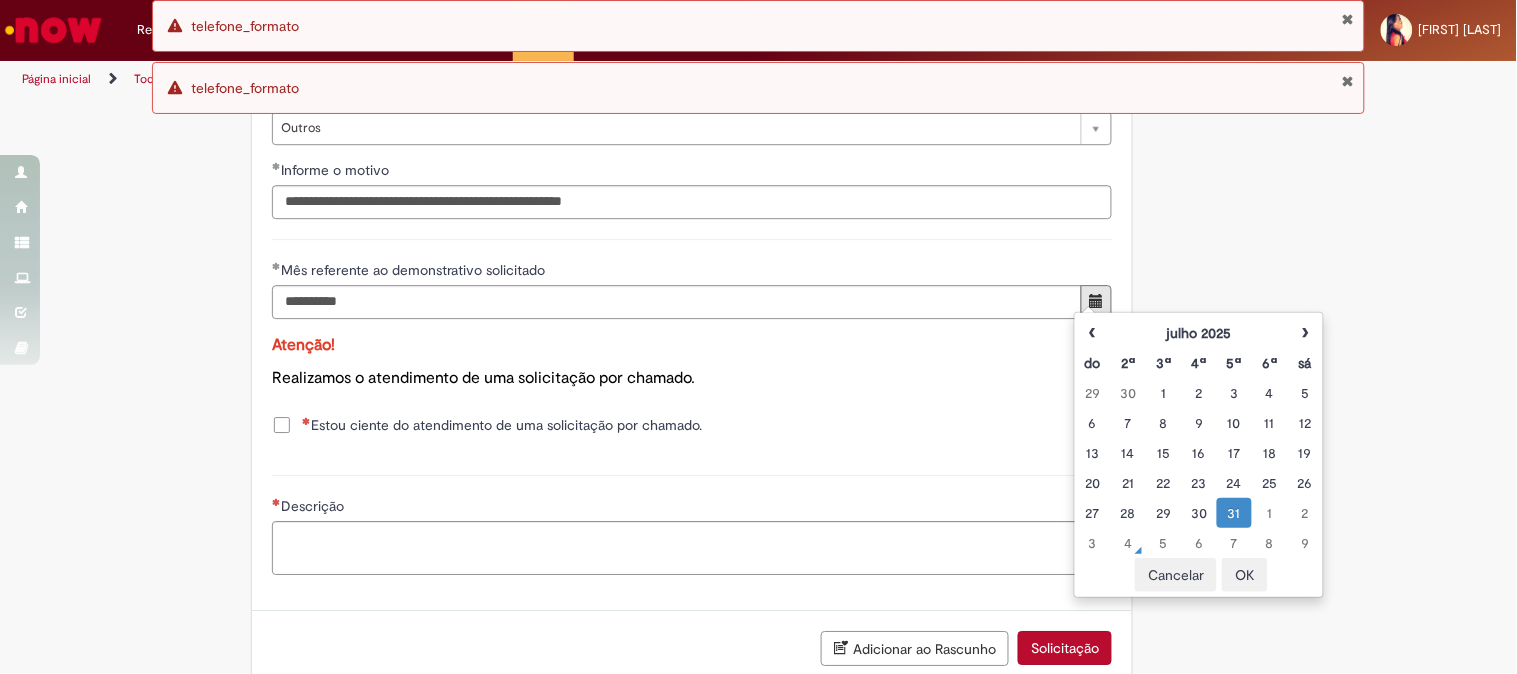 click on "OK" at bounding box center [1245, 575] 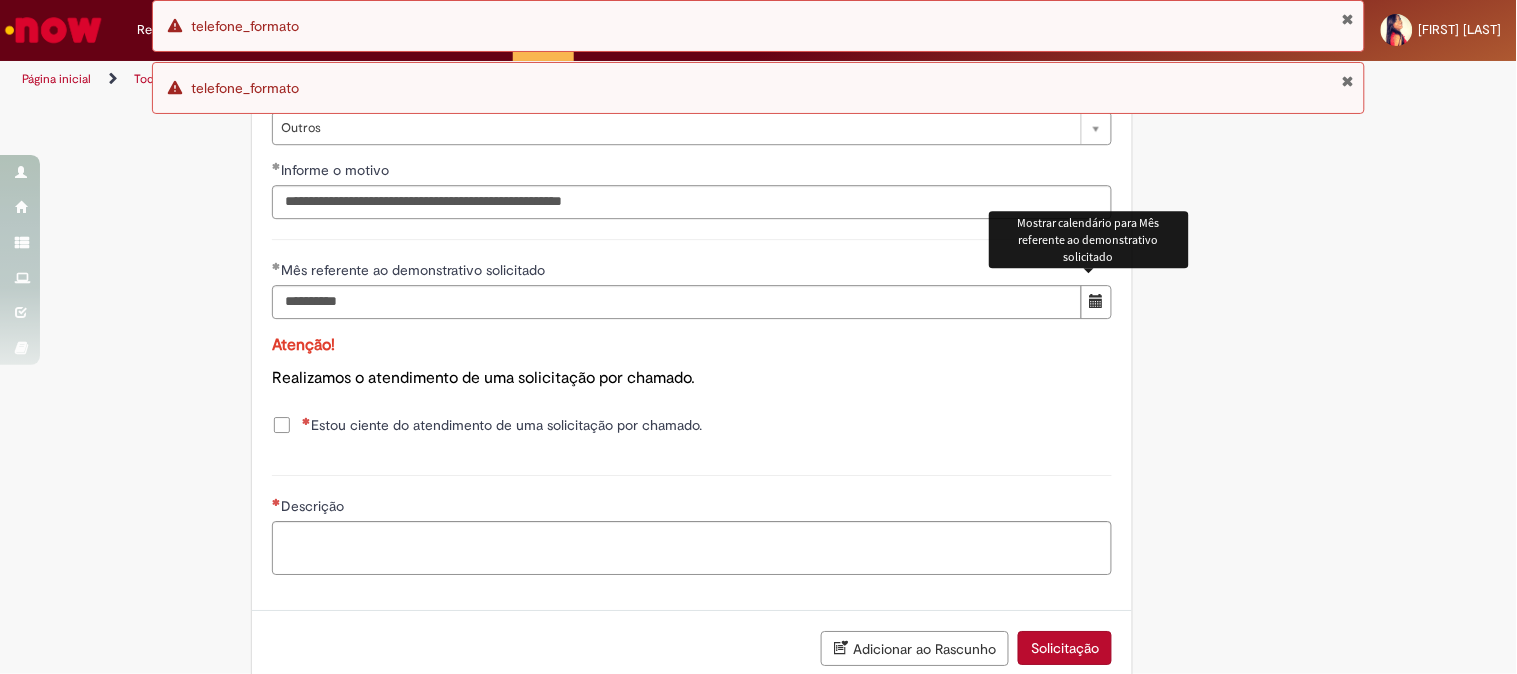 click on "Mês referente ao demonstrativo solicitado" at bounding box center [415, 270] 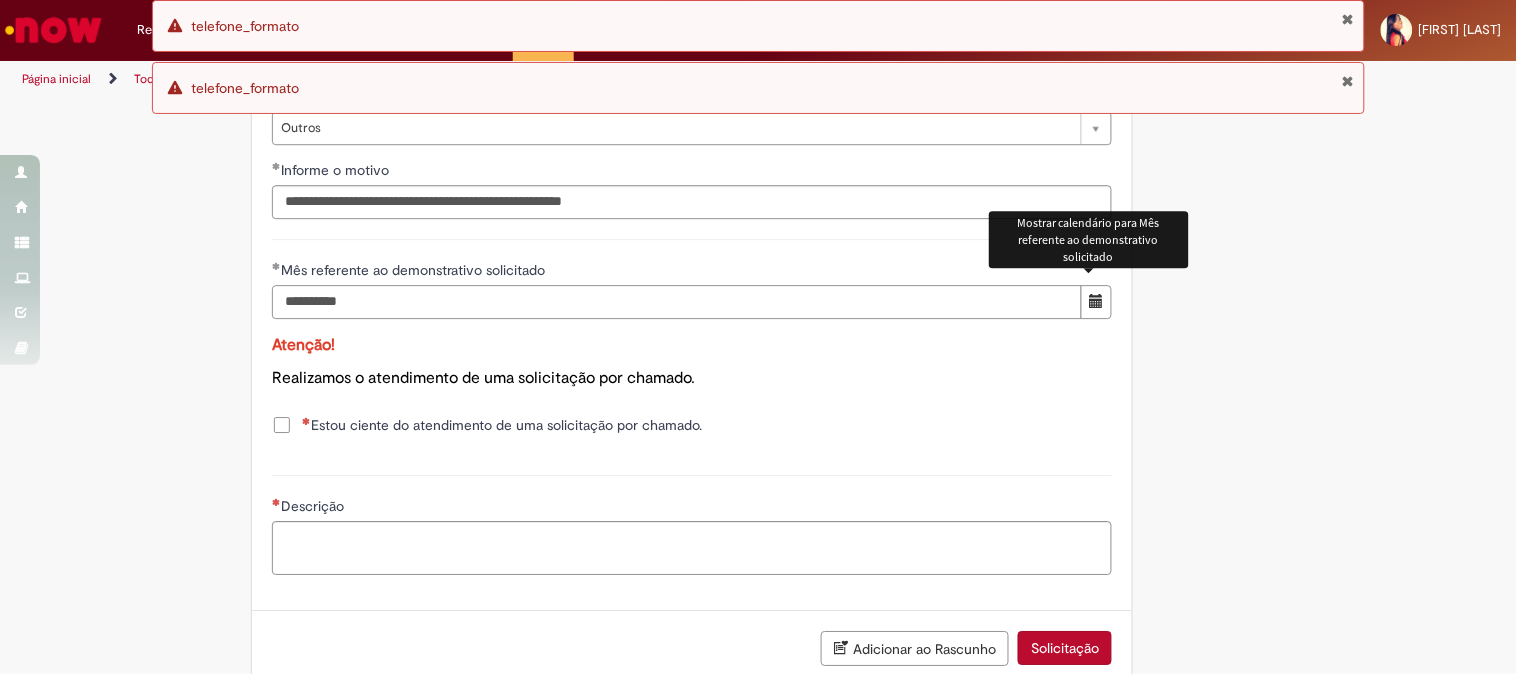 click on "**********" at bounding box center (677, 302) 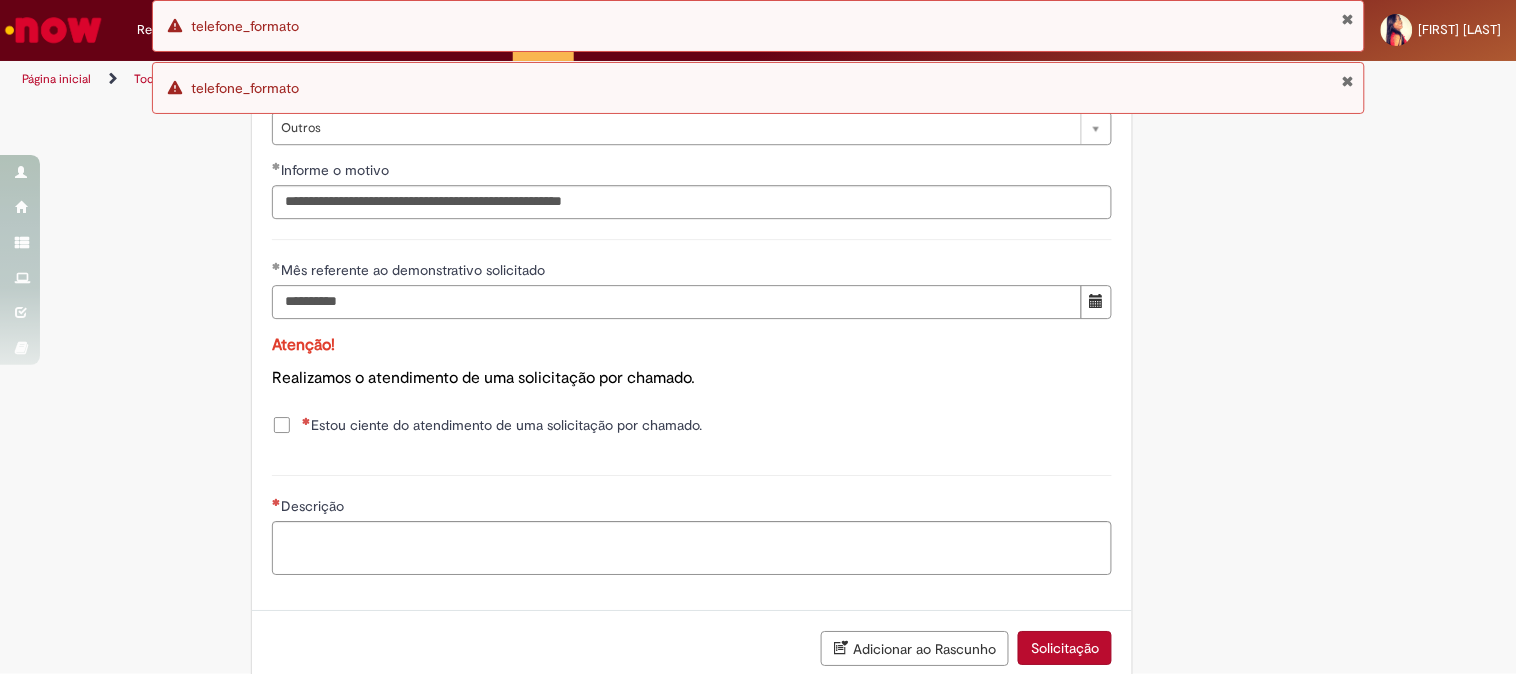 scroll, scrollTop: 1618, scrollLeft: 0, axis: vertical 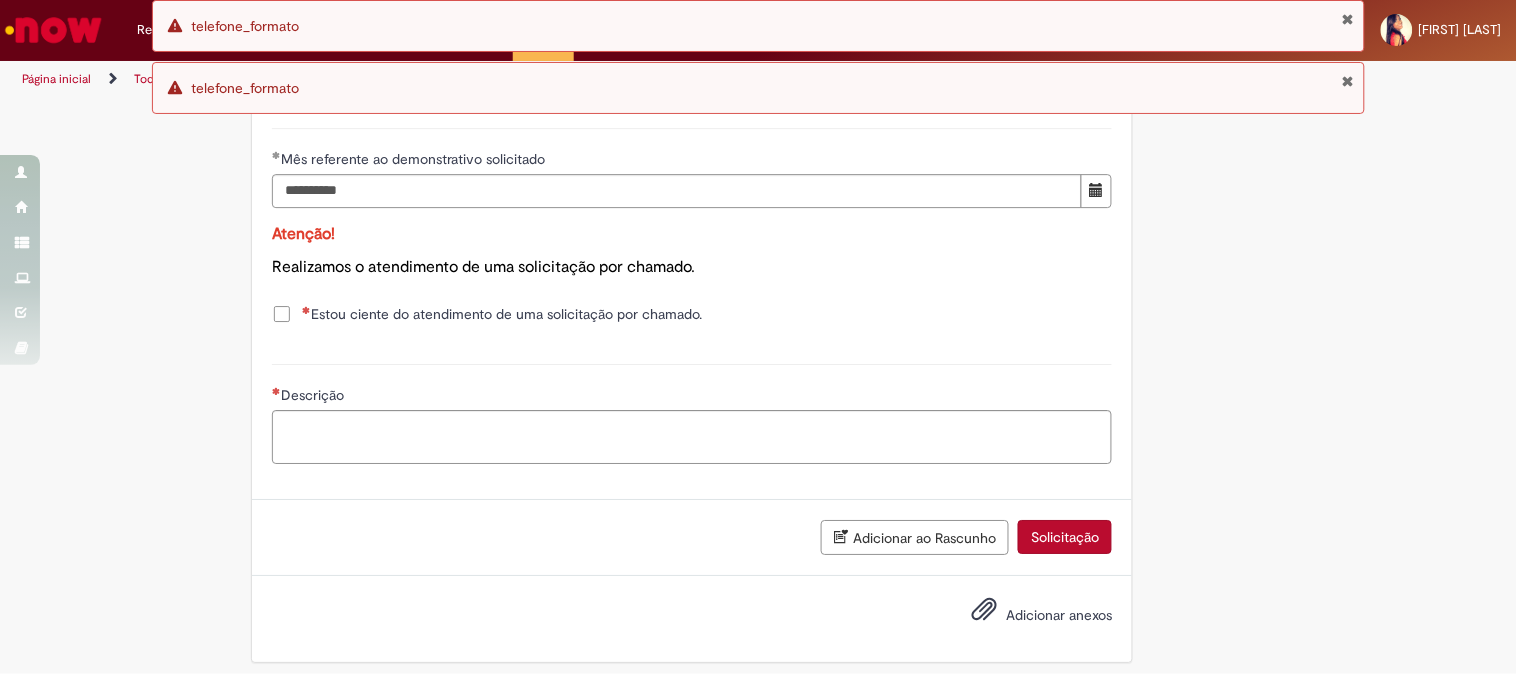 click on "Estou ciente do atendimento de uma solicitação por chamado." at bounding box center (502, 314) 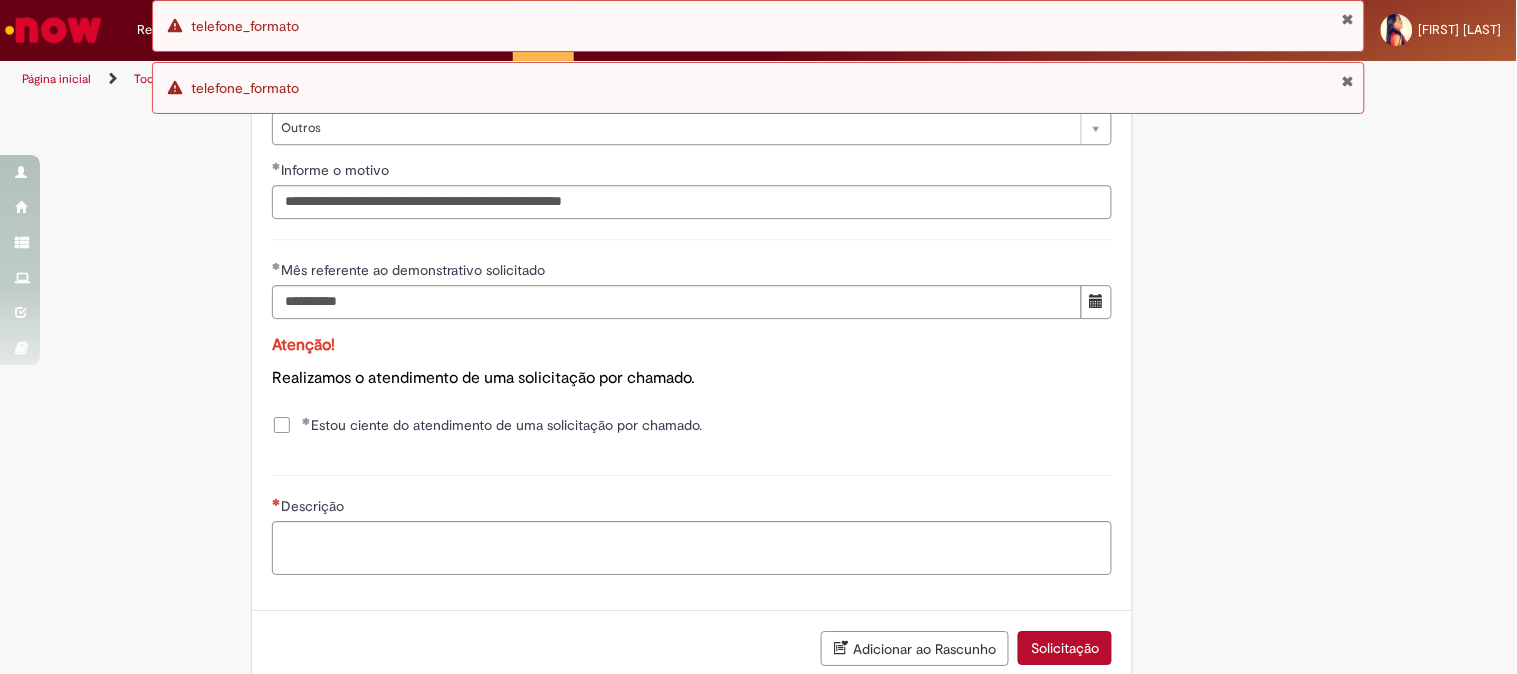 scroll, scrollTop: 1618, scrollLeft: 0, axis: vertical 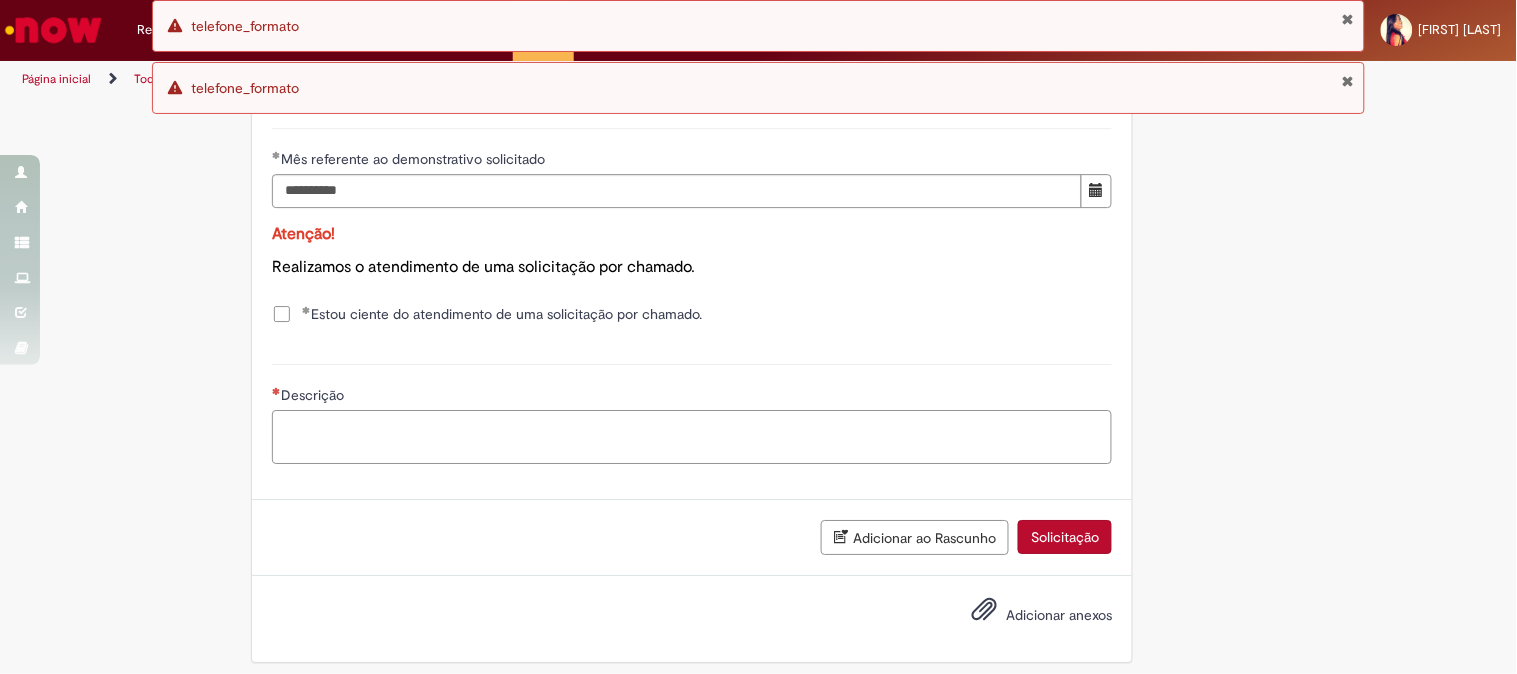 click on "Descrição" at bounding box center (692, 437) 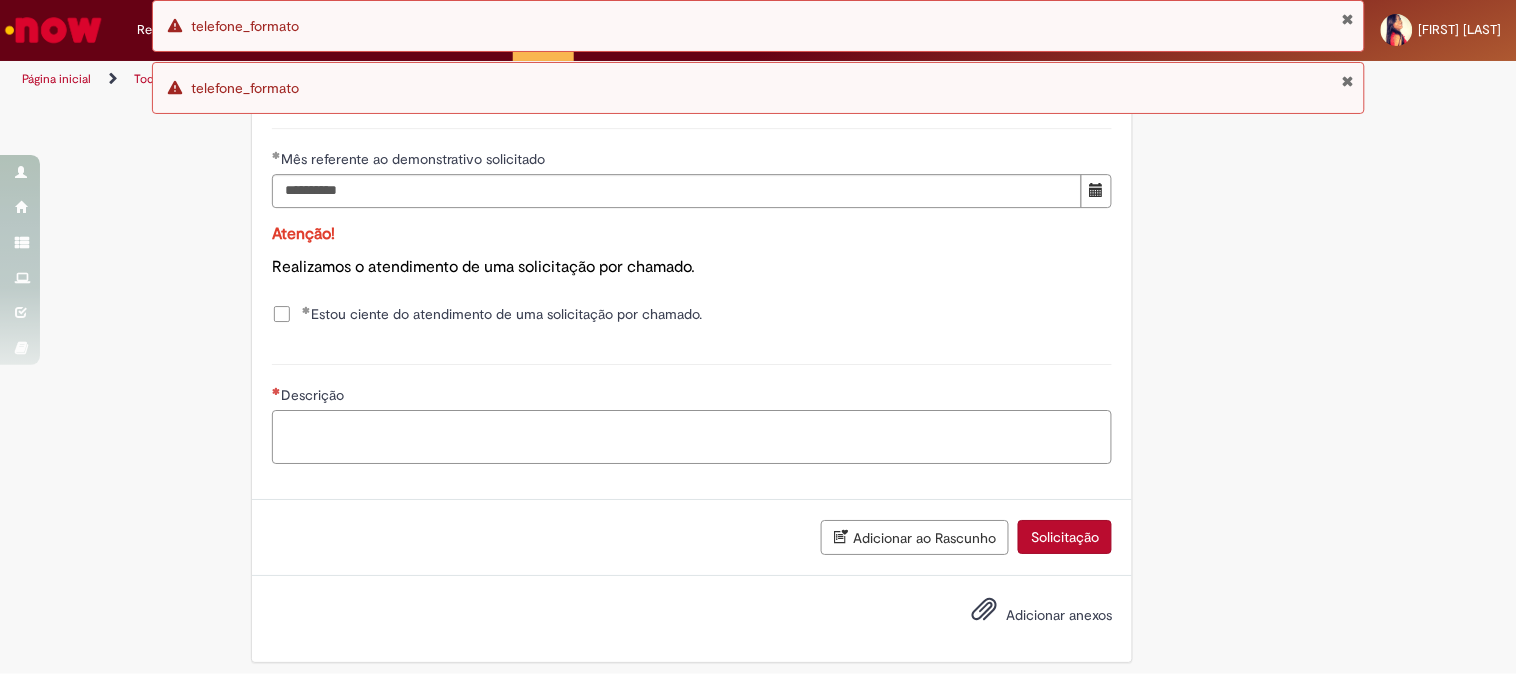 paste on "**********" 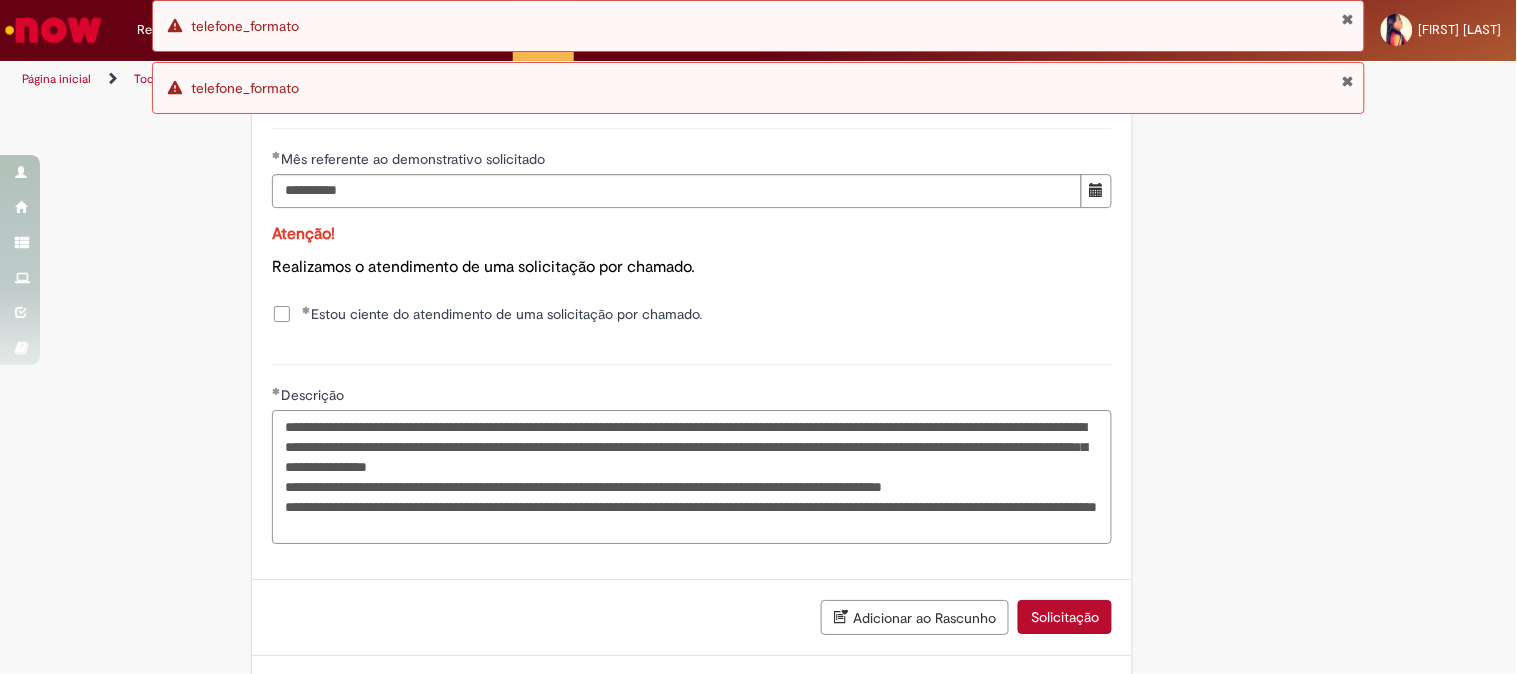click on "**********" at bounding box center [692, 477] 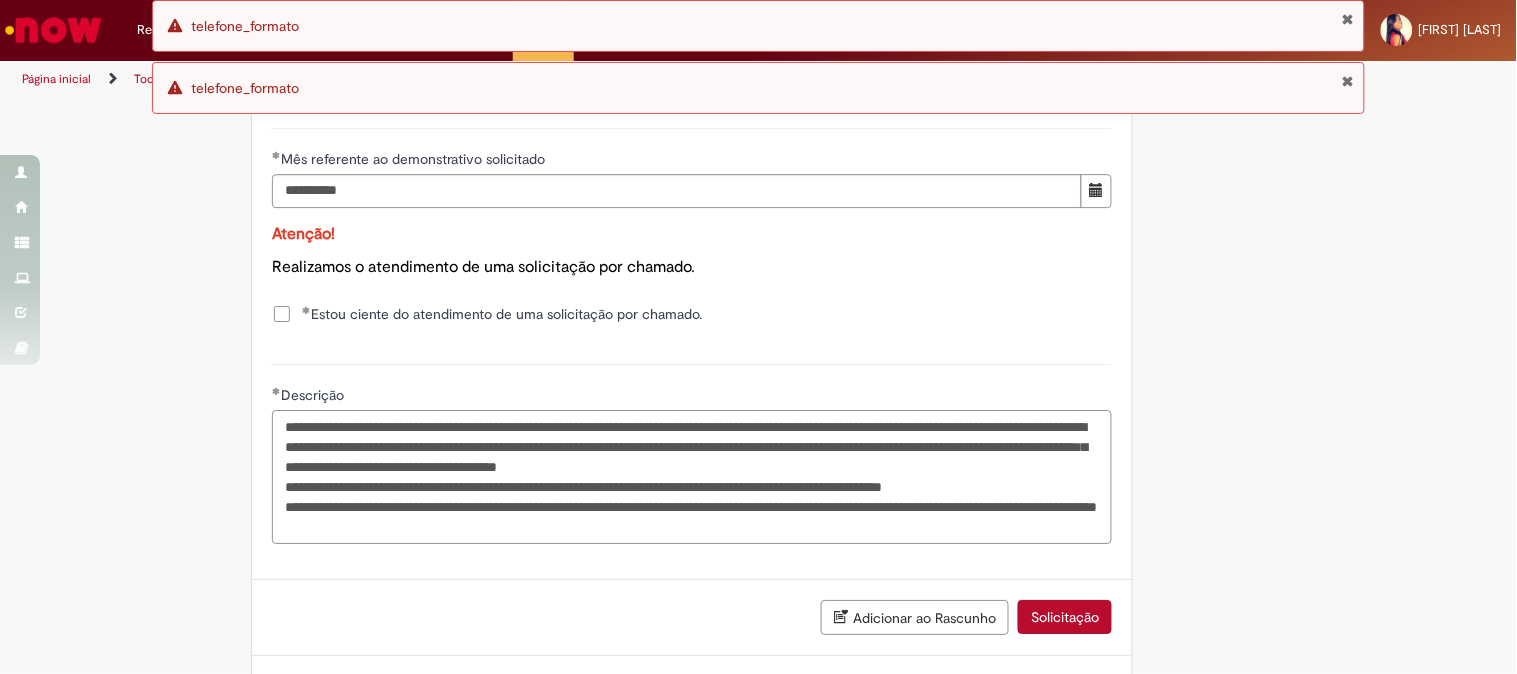 scroll, scrollTop: 1701, scrollLeft: 0, axis: vertical 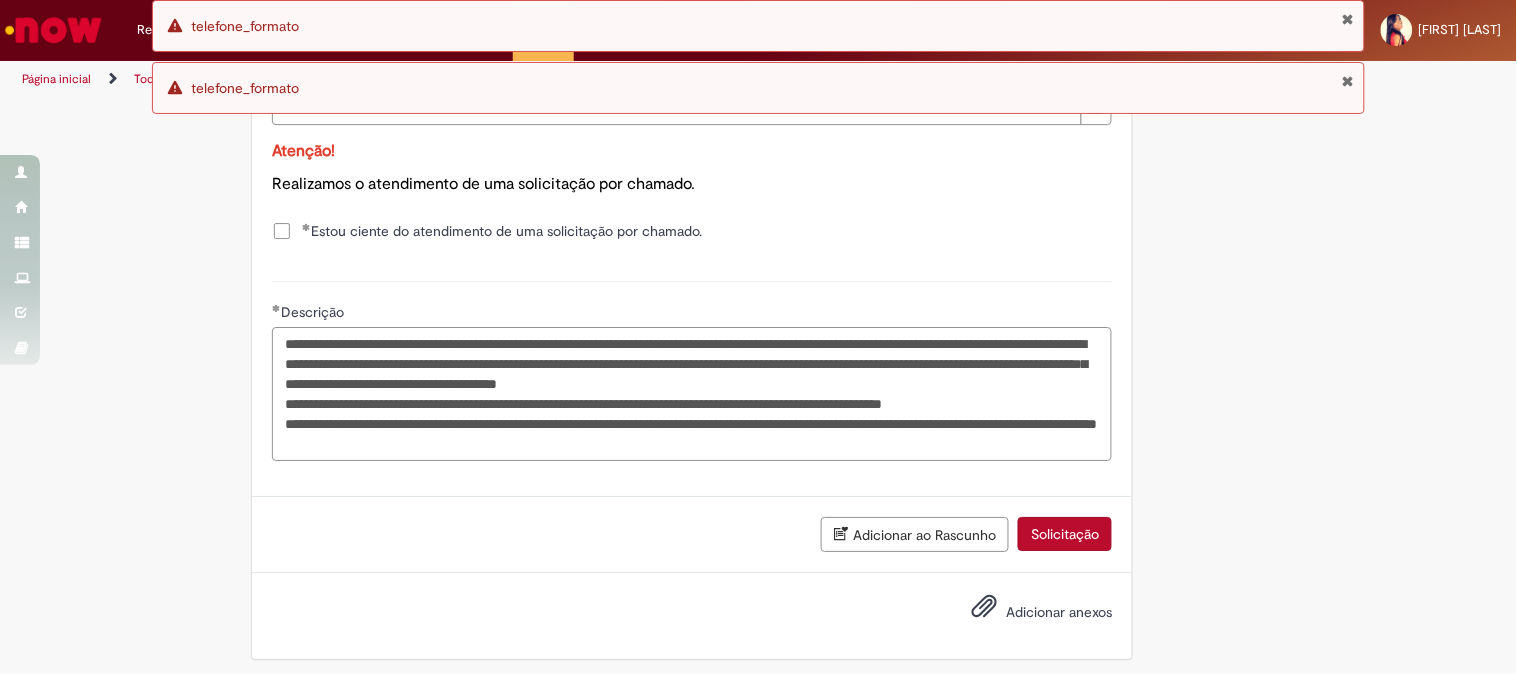 type on "**********" 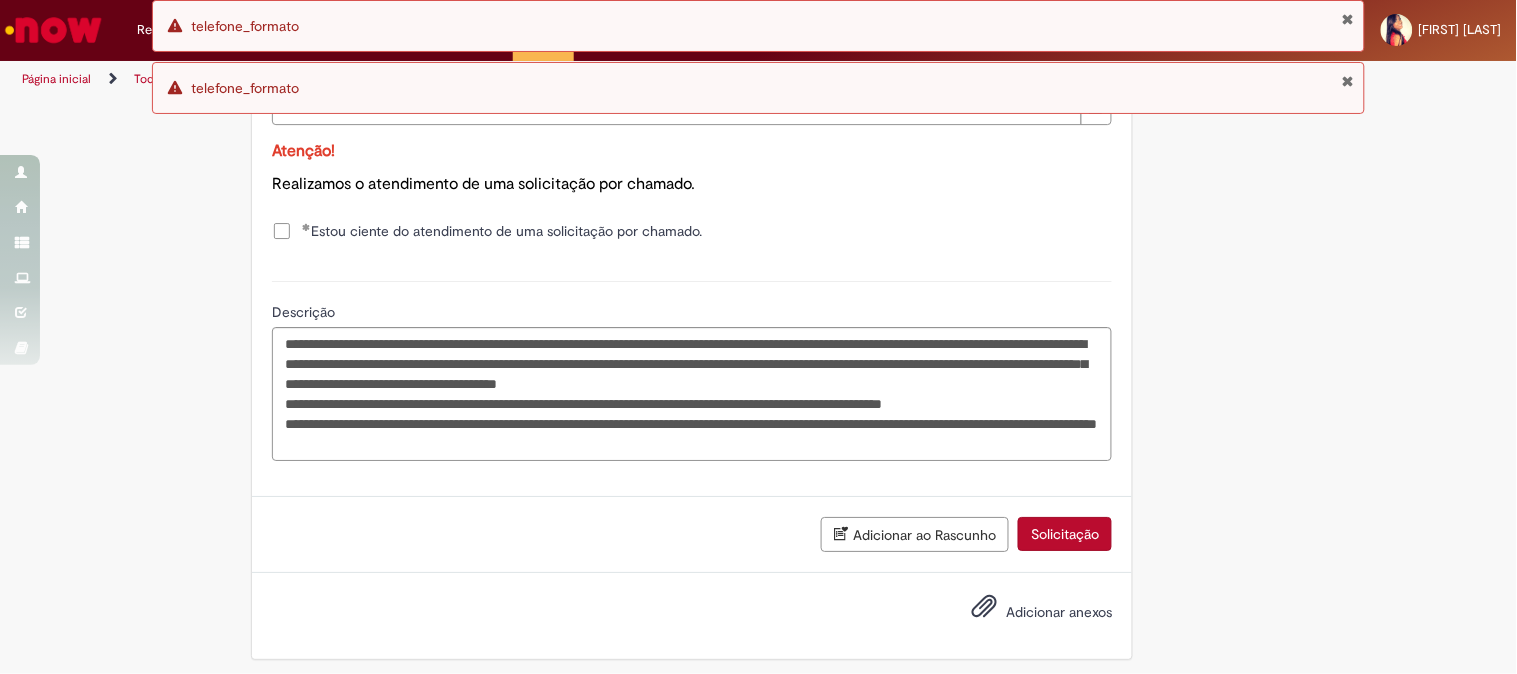 click on "Adicionar anexos" at bounding box center [1059, 612] 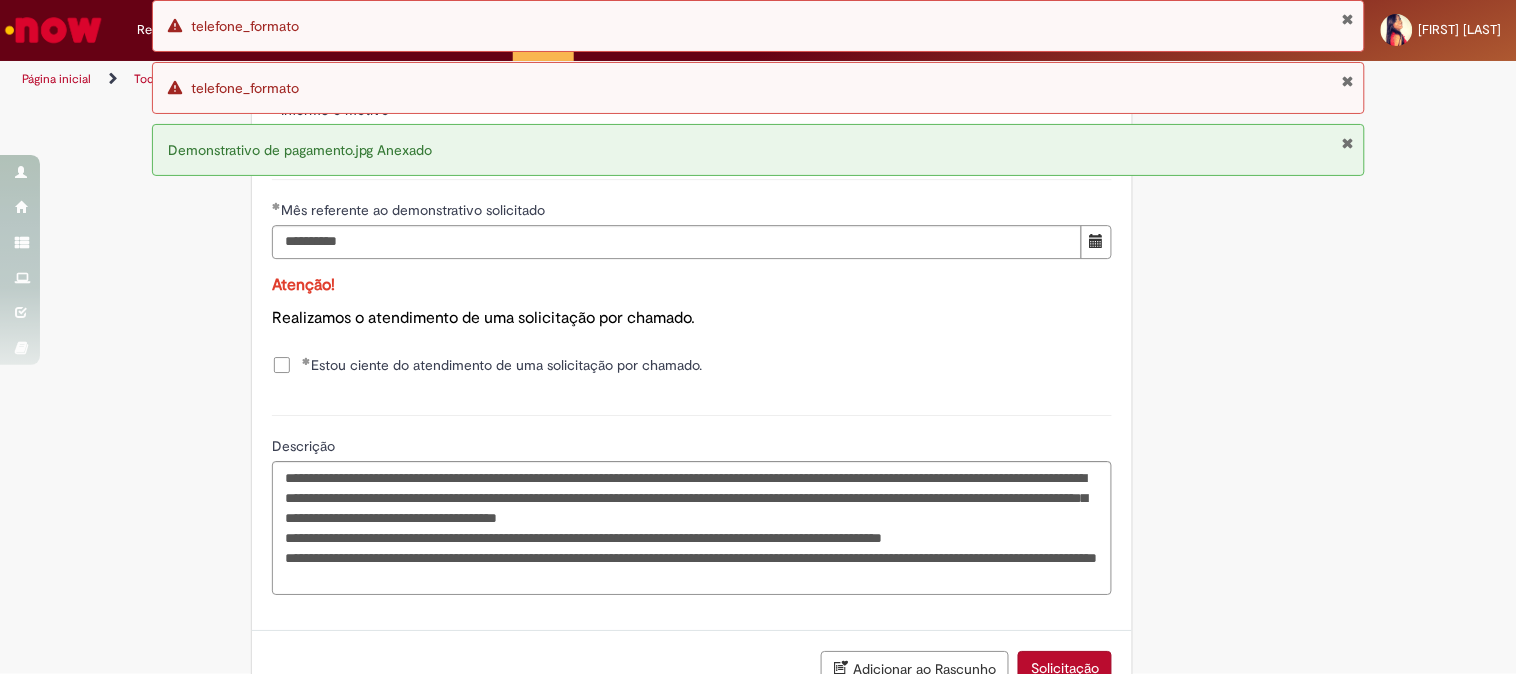 scroll, scrollTop: 1678, scrollLeft: 0, axis: vertical 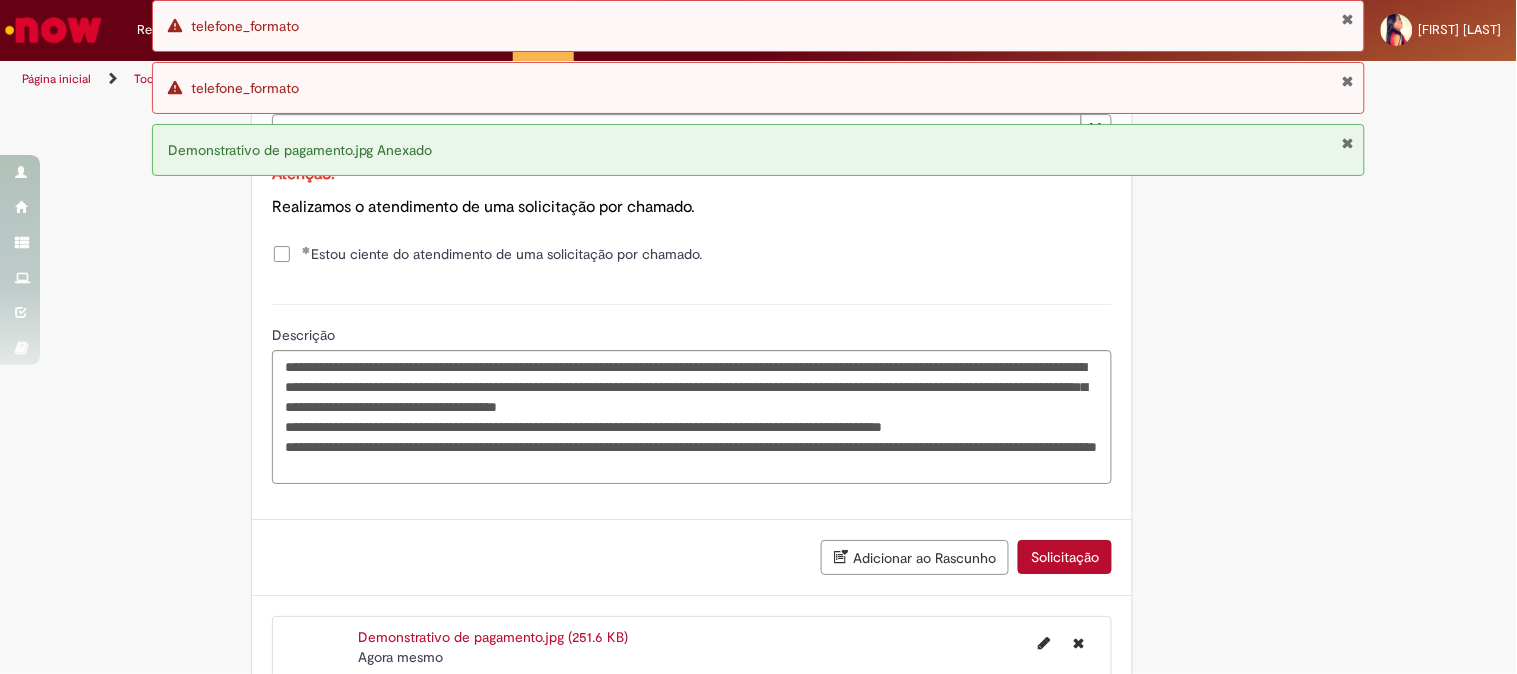 click on "Solicitação" at bounding box center [1065, 557] 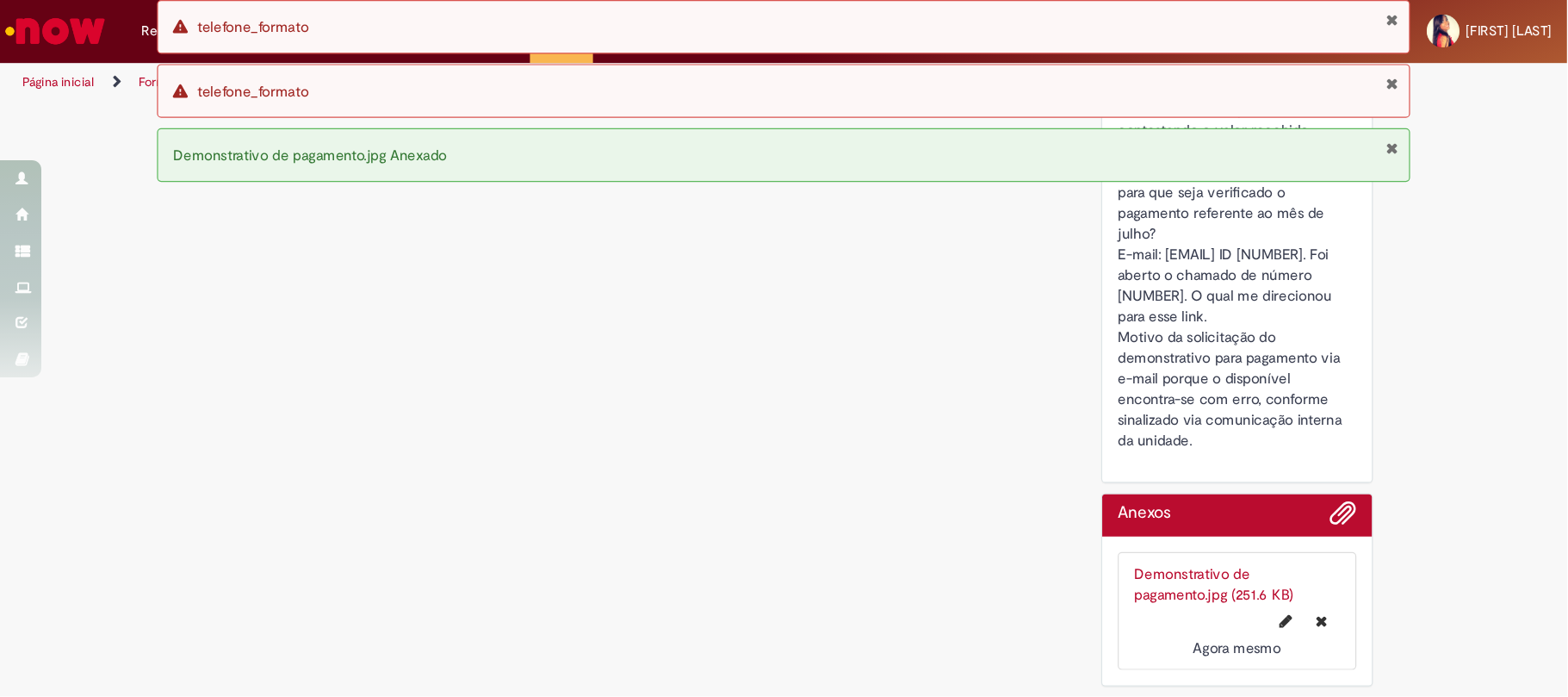 scroll, scrollTop: 0, scrollLeft: 0, axis: both 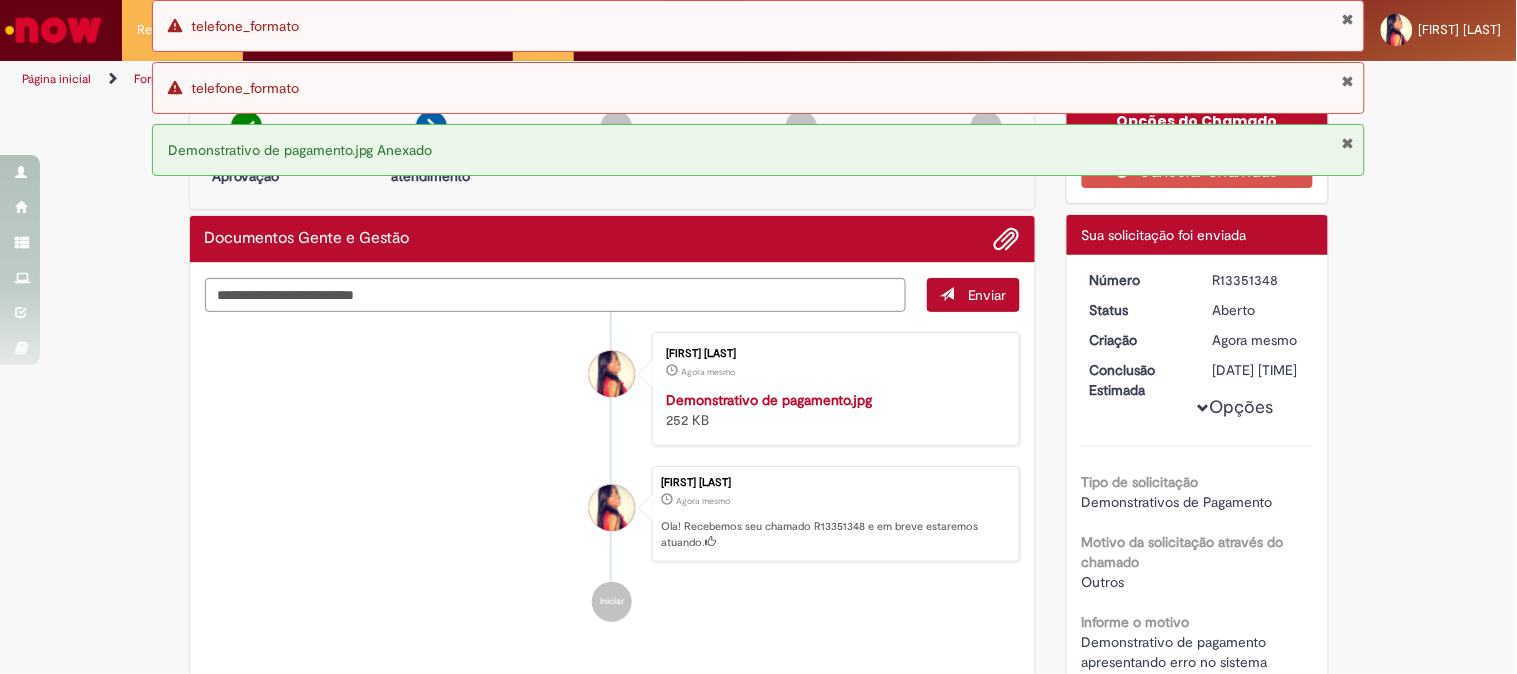 click at bounding box center (1347, 143) 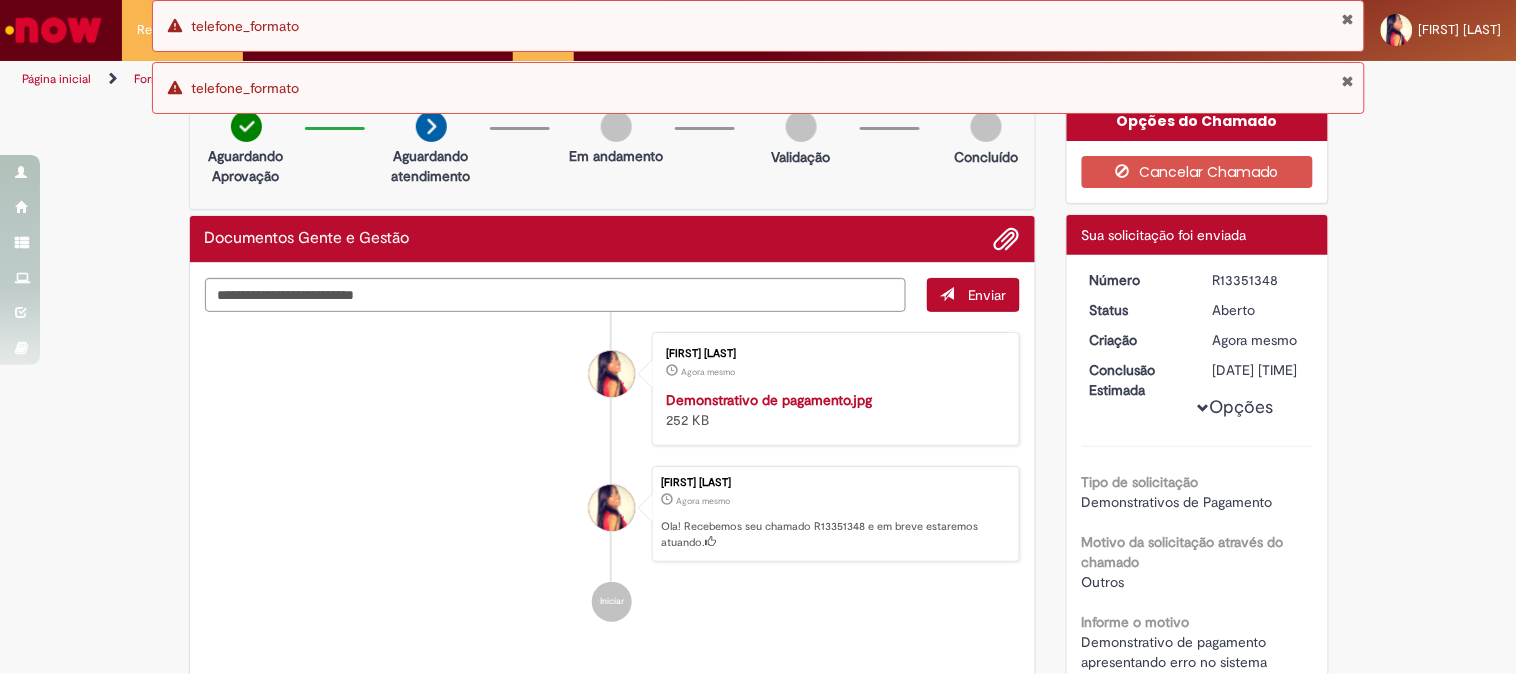 click at bounding box center [1347, 81] 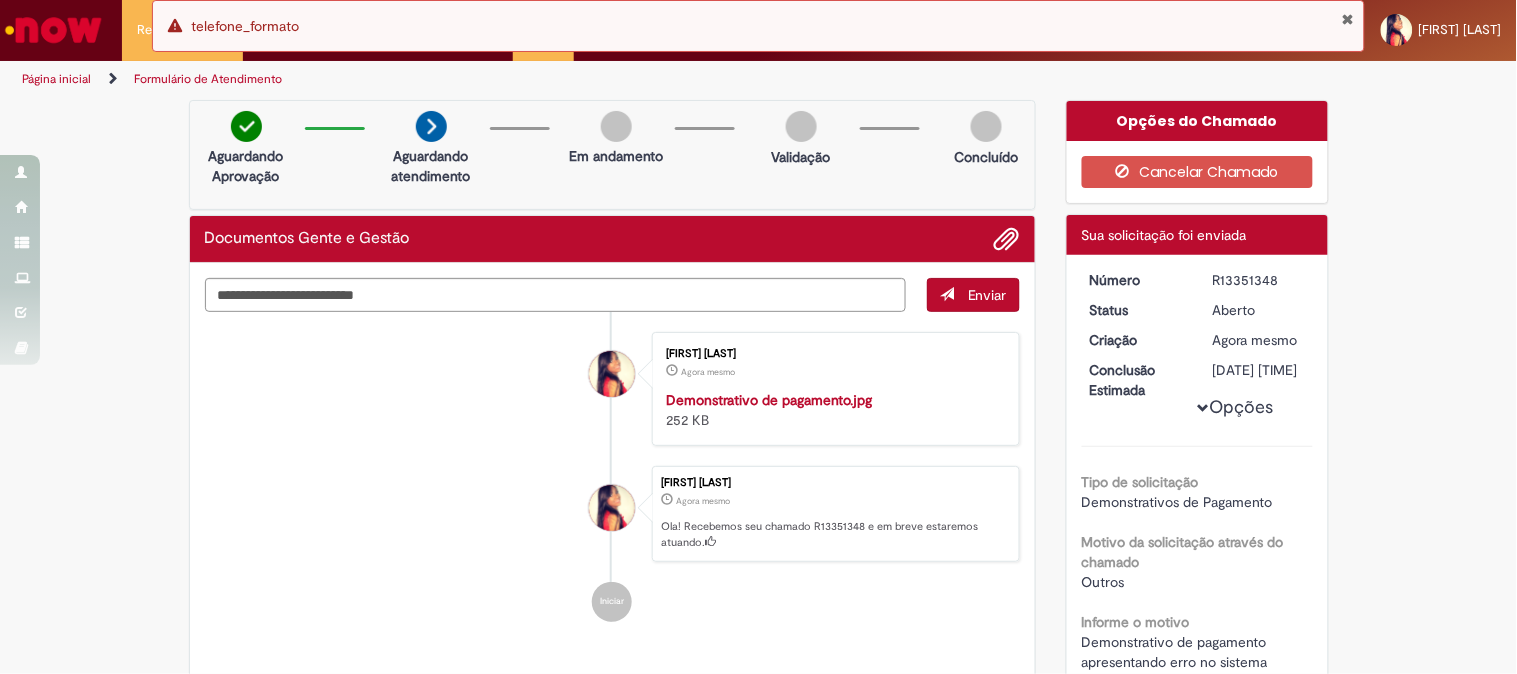 click at bounding box center (1347, 19) 